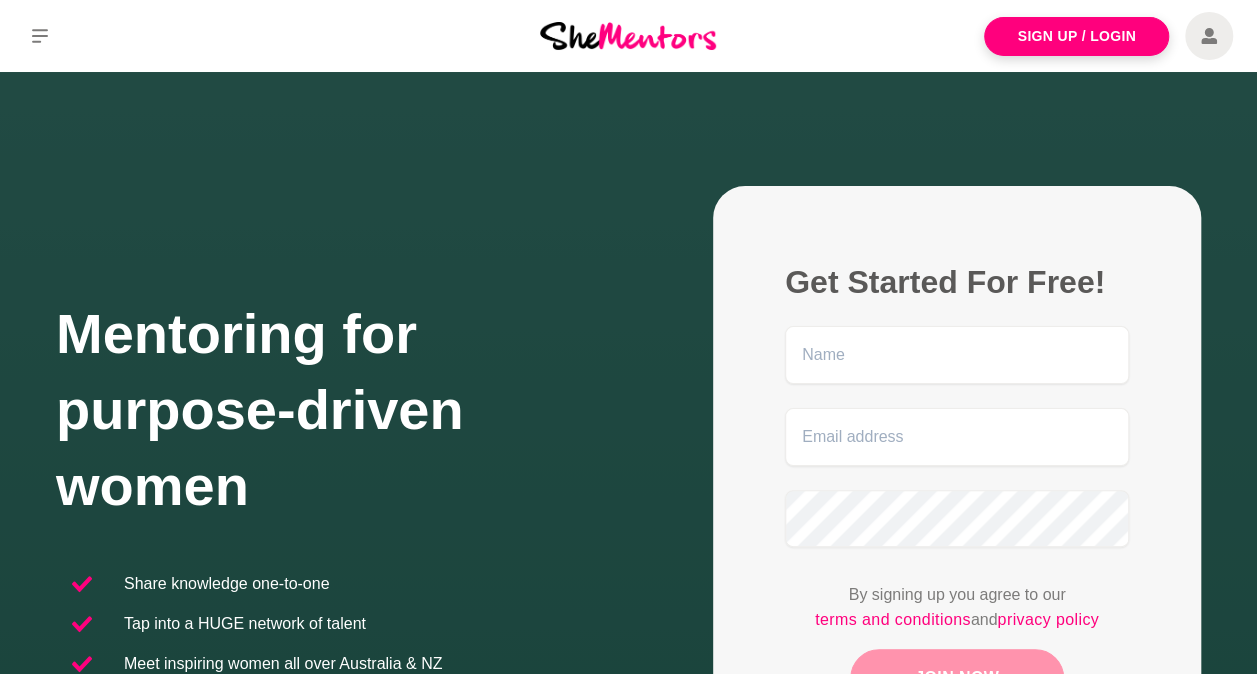 scroll, scrollTop: 0, scrollLeft: 0, axis: both 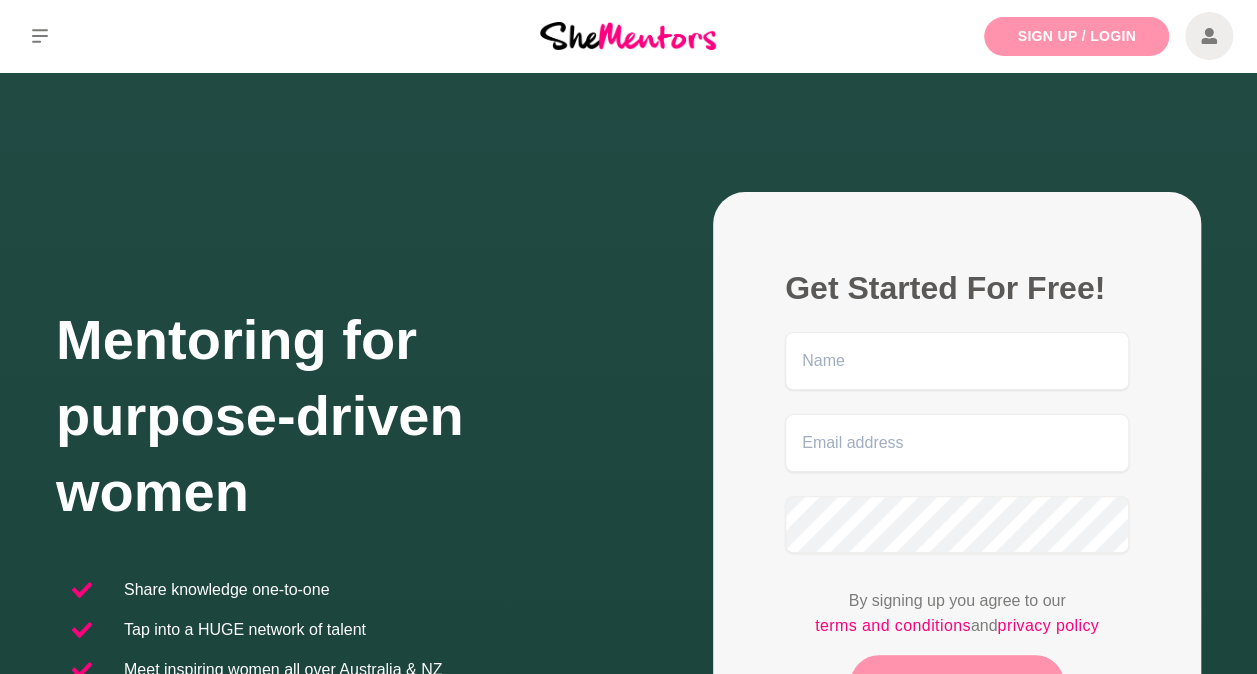 click on "Sign Up / Login" at bounding box center [1076, 36] 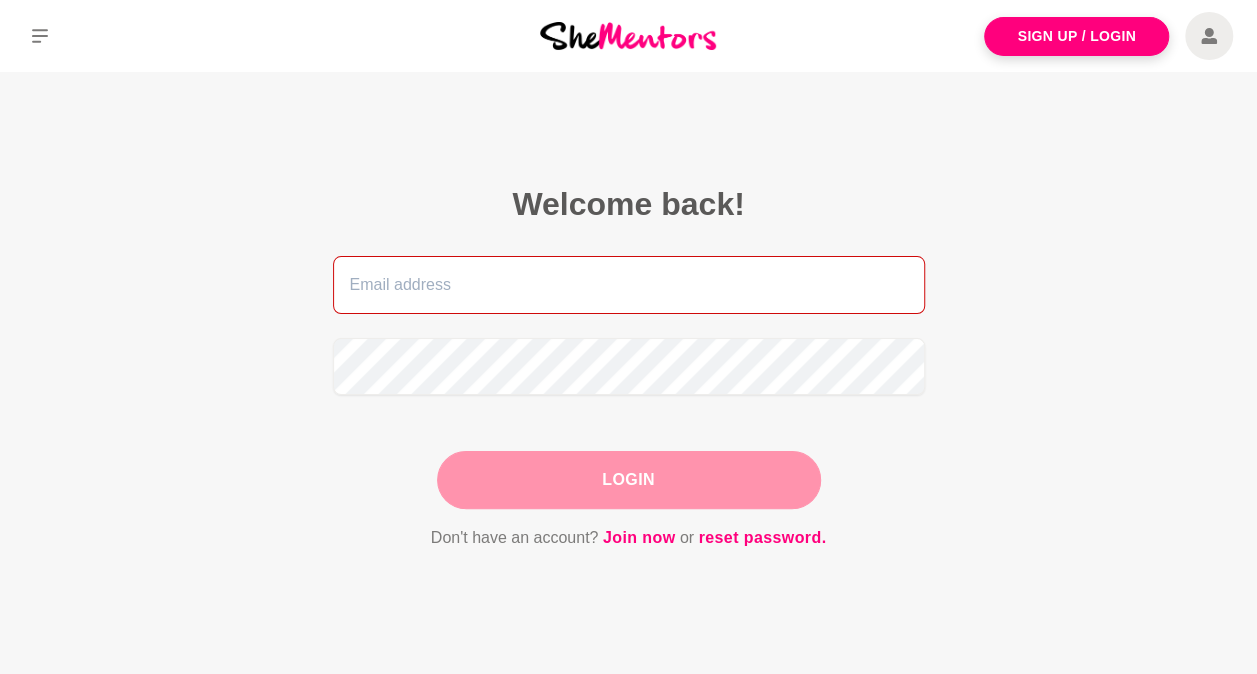 click at bounding box center (629, 285) 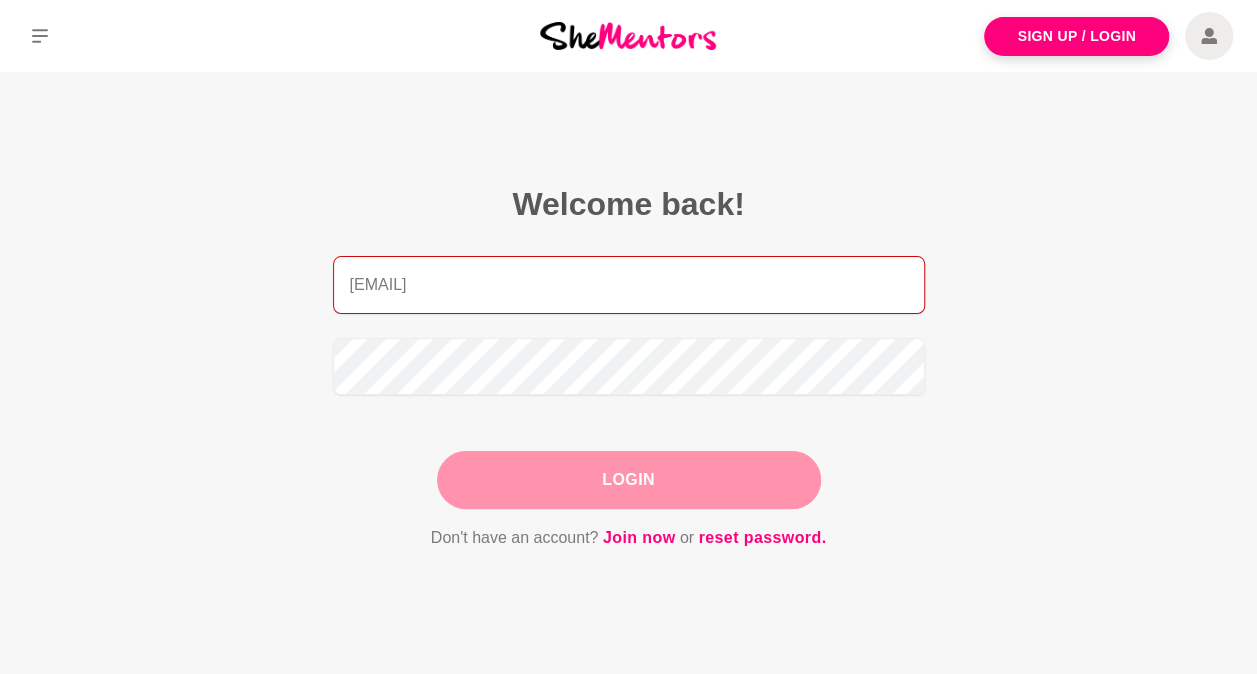 drag, startPoint x: 554, startPoint y: 284, endPoint x: 278, endPoint y: 283, distance: 276.0018 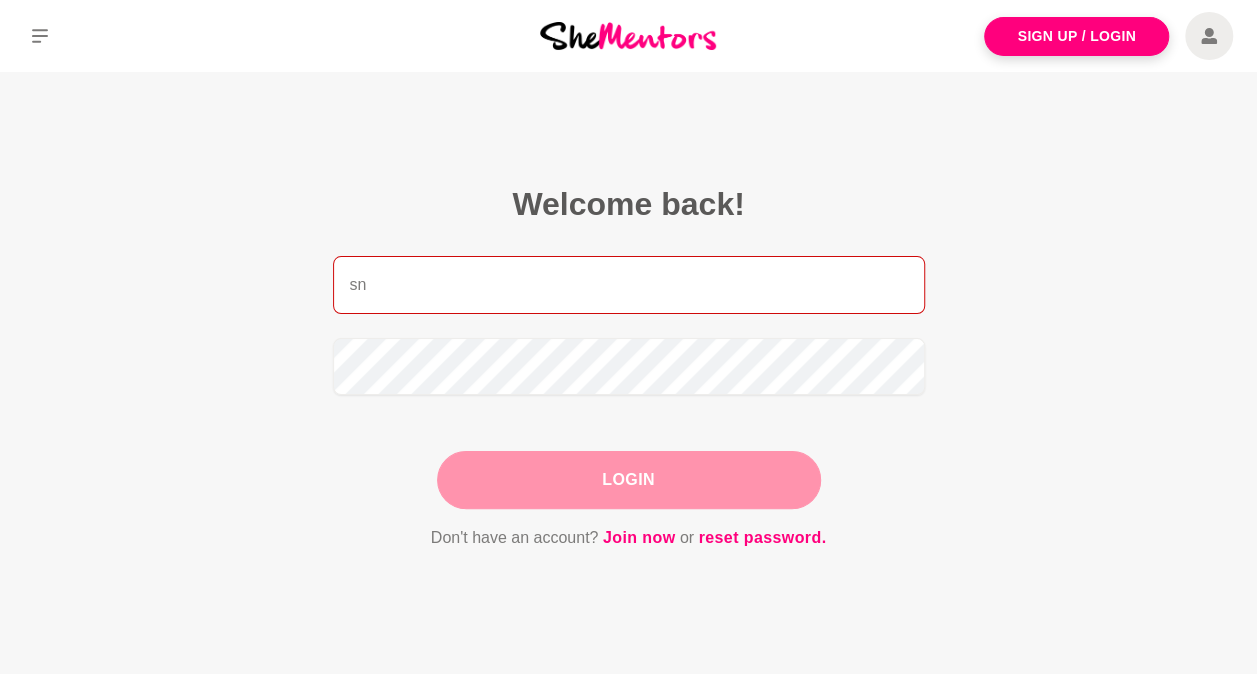 type on "[EMAIL]" 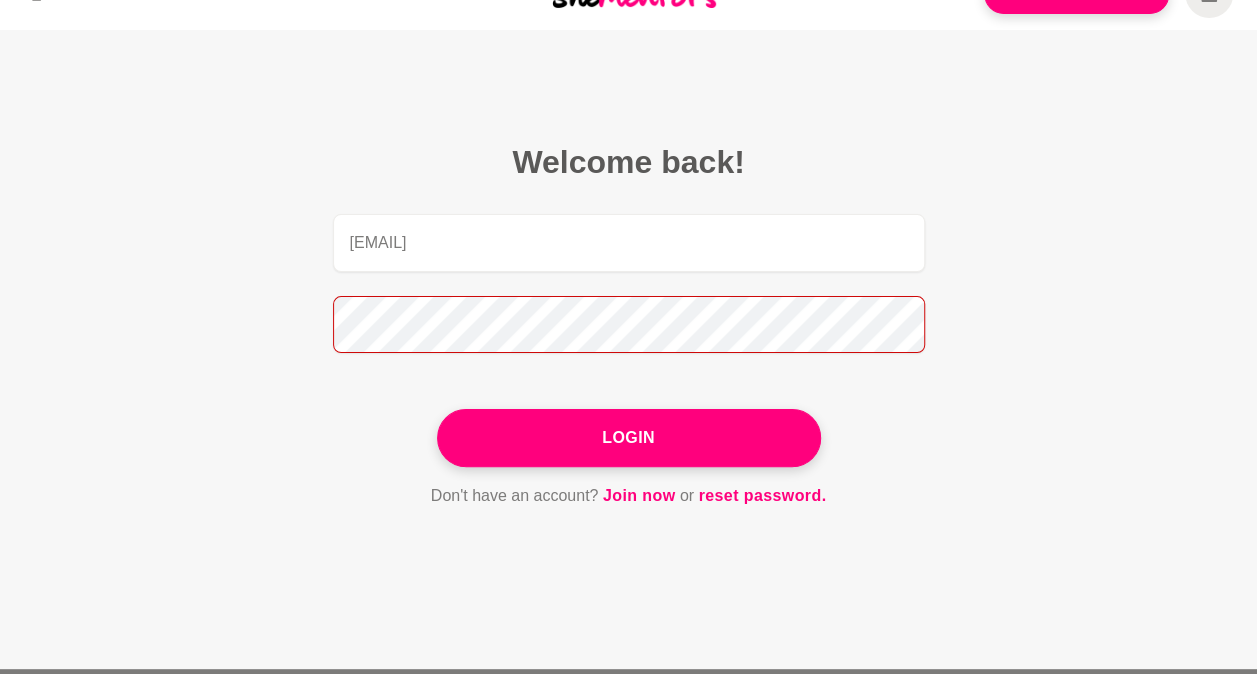 scroll, scrollTop: 0, scrollLeft: 0, axis: both 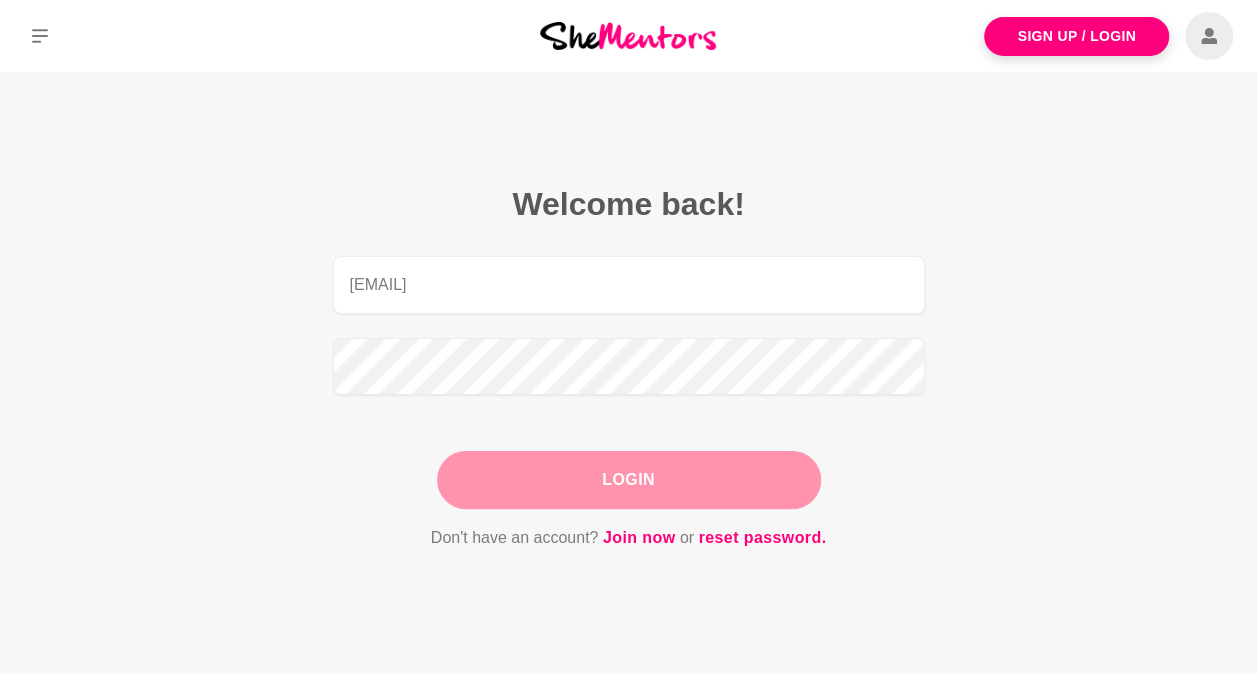 click on "Login" at bounding box center [629, 480] 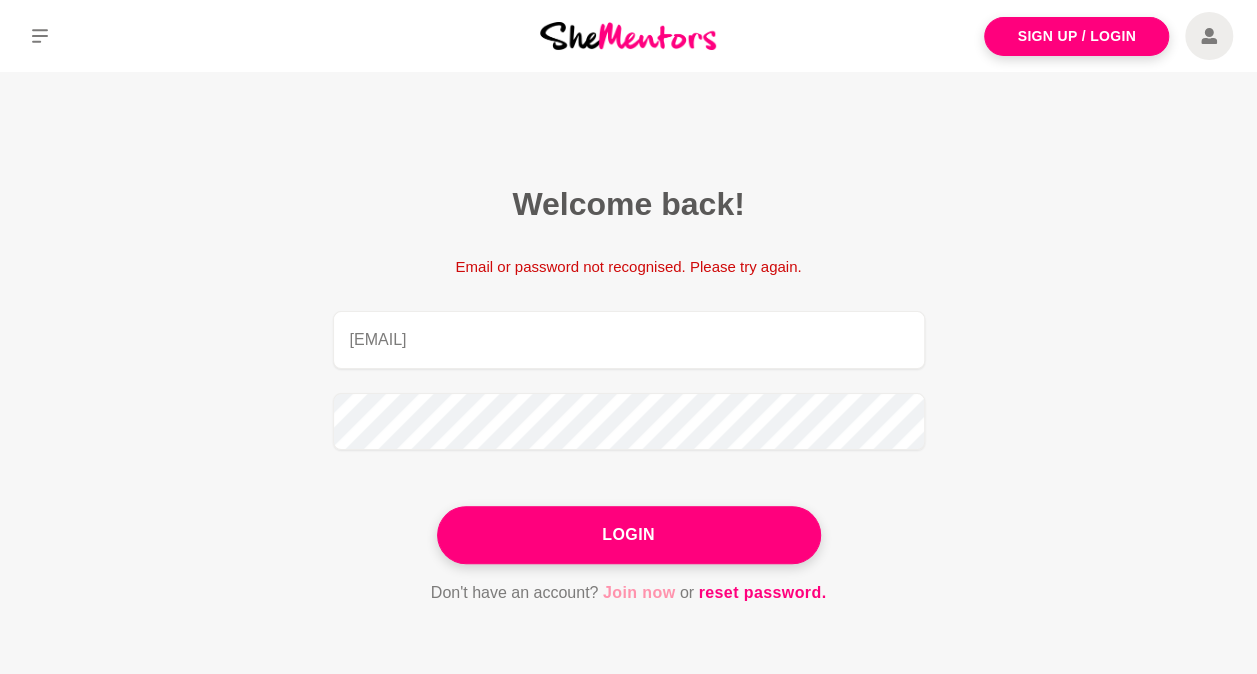 click on "Join now" at bounding box center [639, 593] 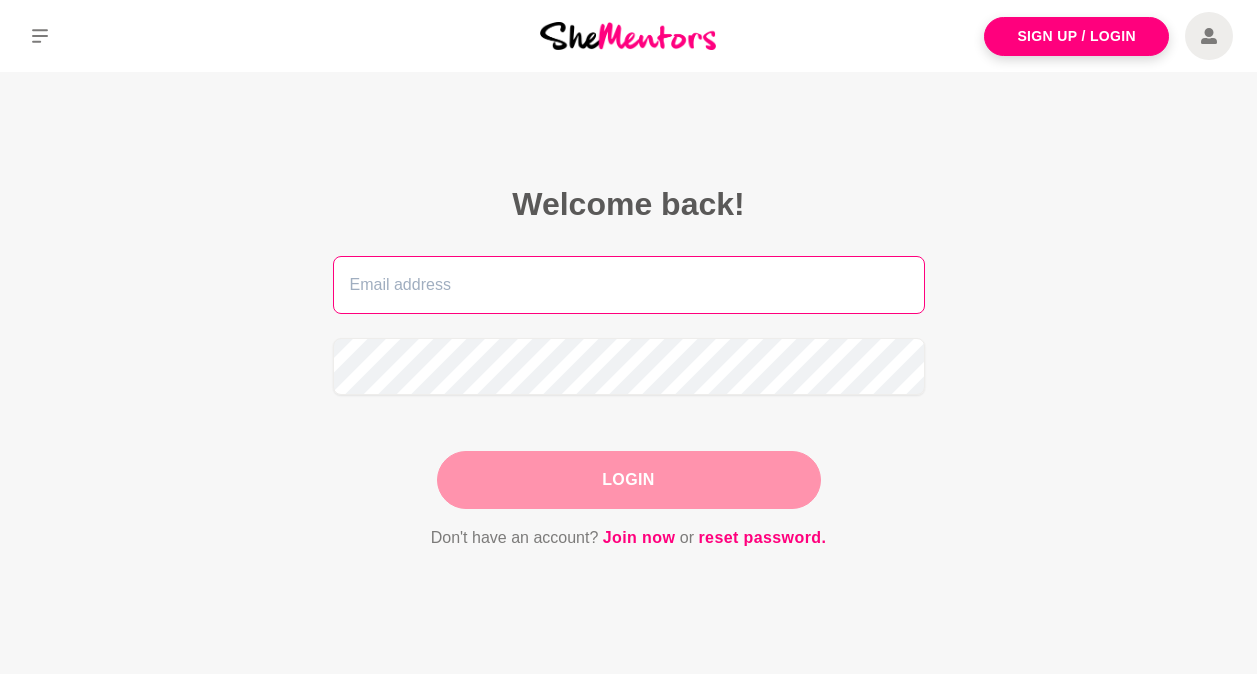 scroll, scrollTop: 0, scrollLeft: 0, axis: both 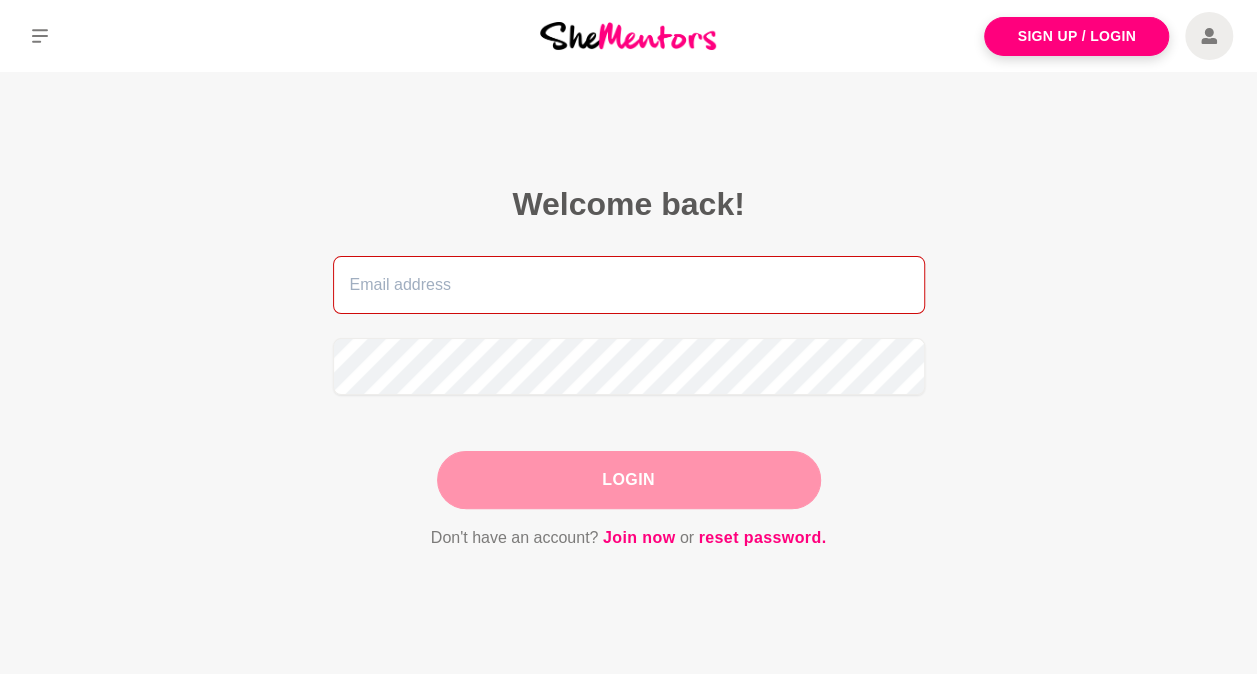 click at bounding box center [629, 285] 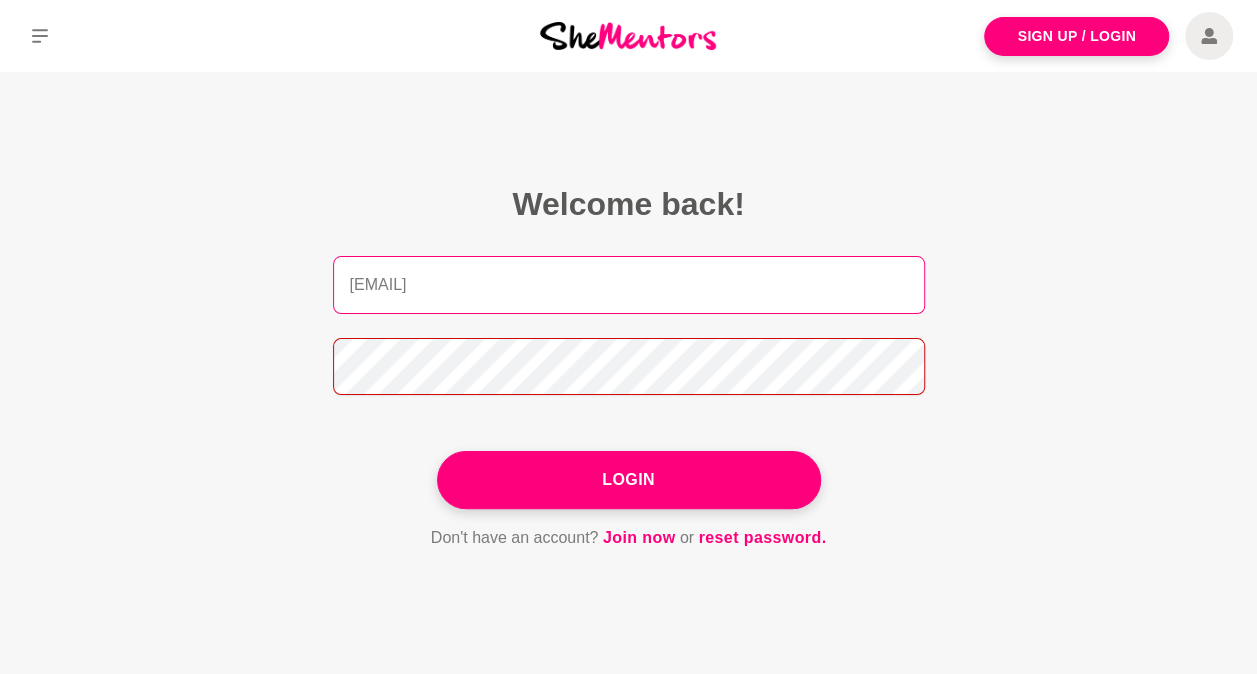 click on "Login" at bounding box center (629, 480) 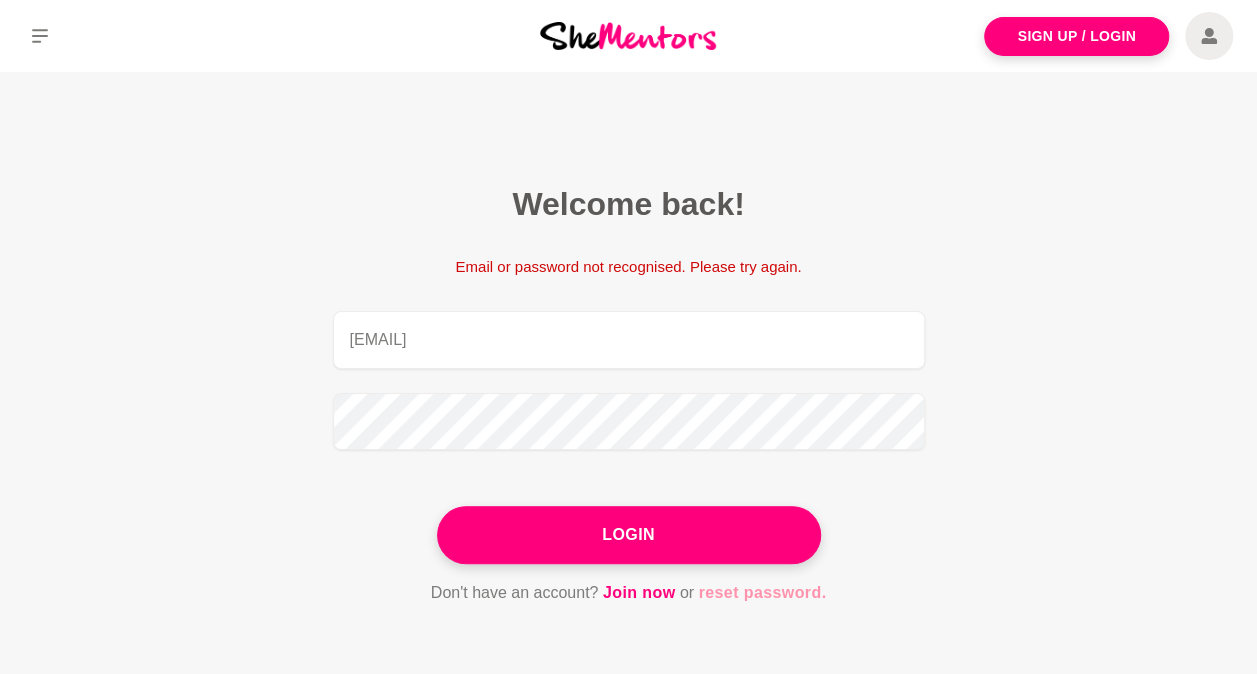 click on "reset password." at bounding box center [762, 593] 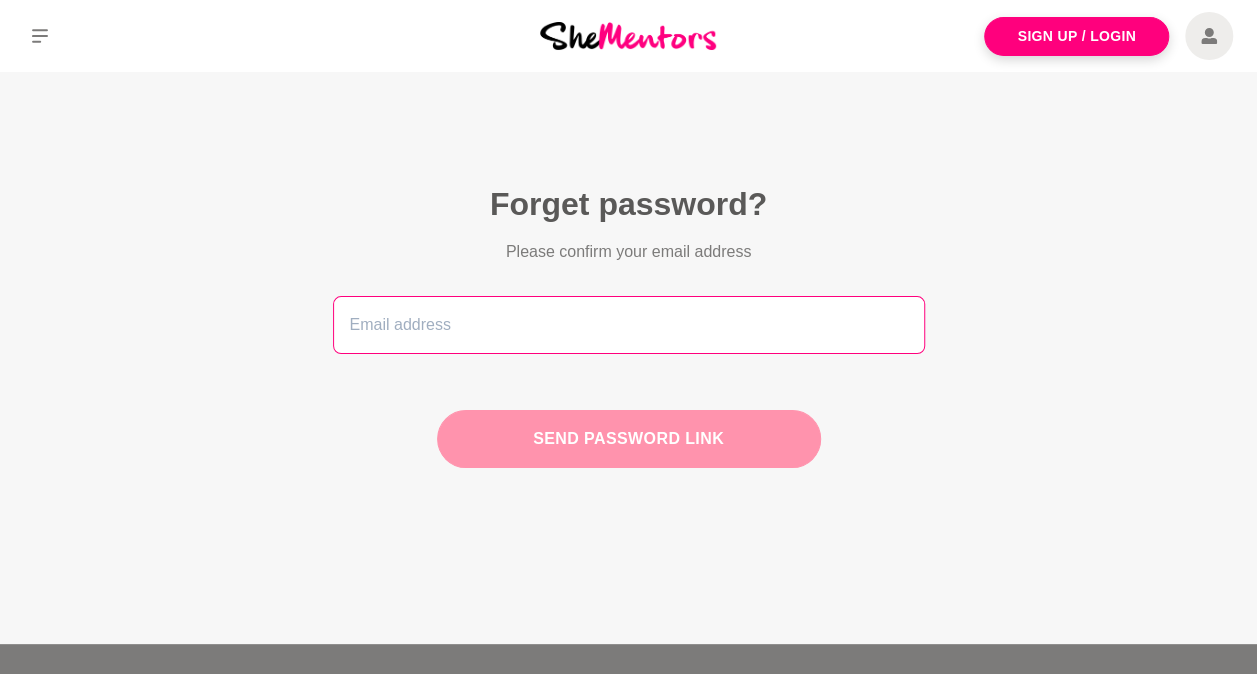 click at bounding box center [629, 325] 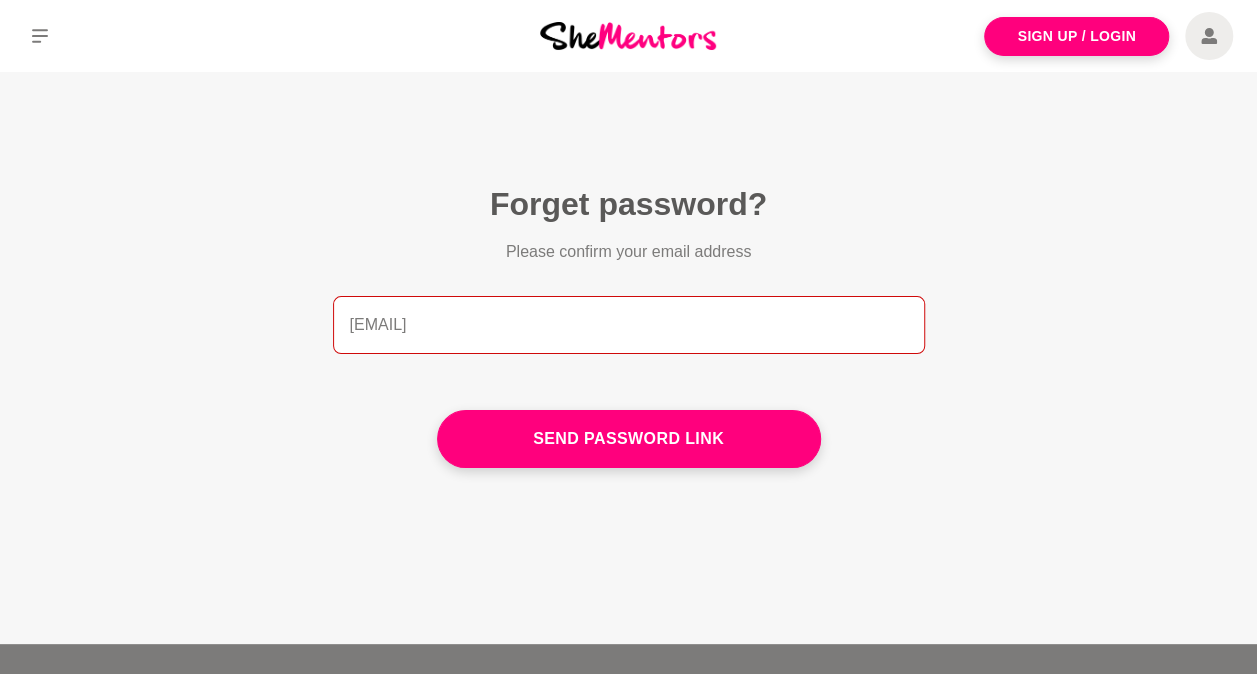 type on "[EMAIL]" 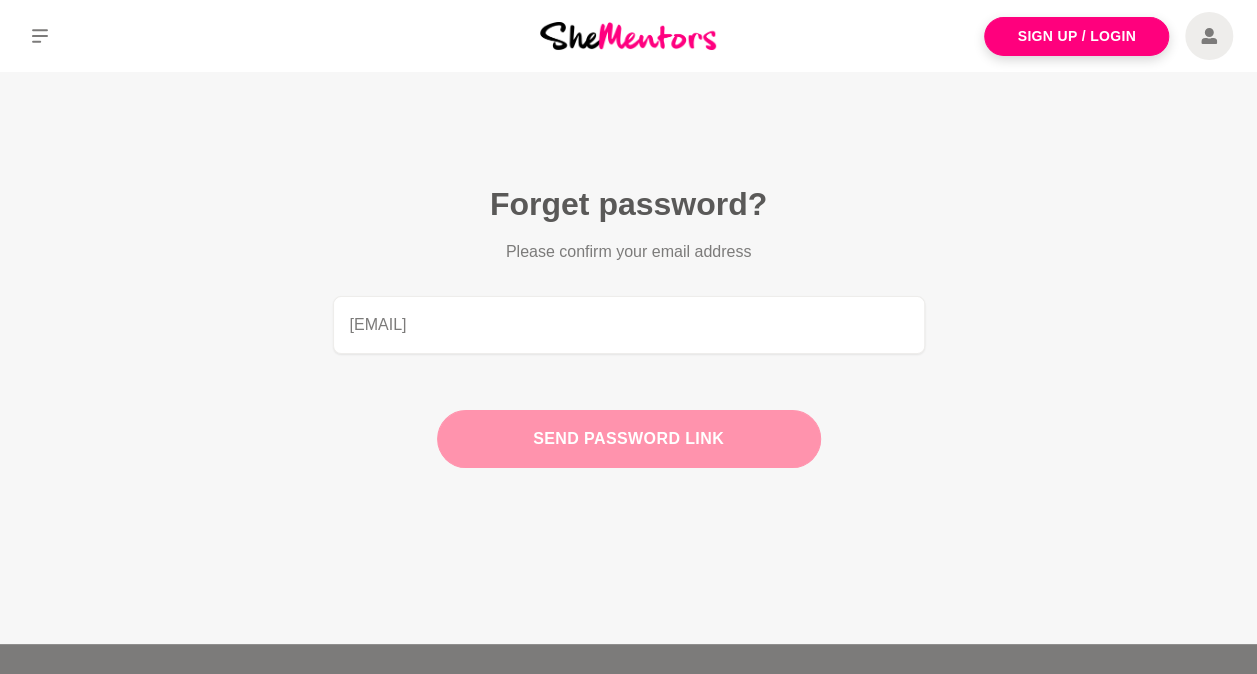 click on "Send password link" at bounding box center (629, 439) 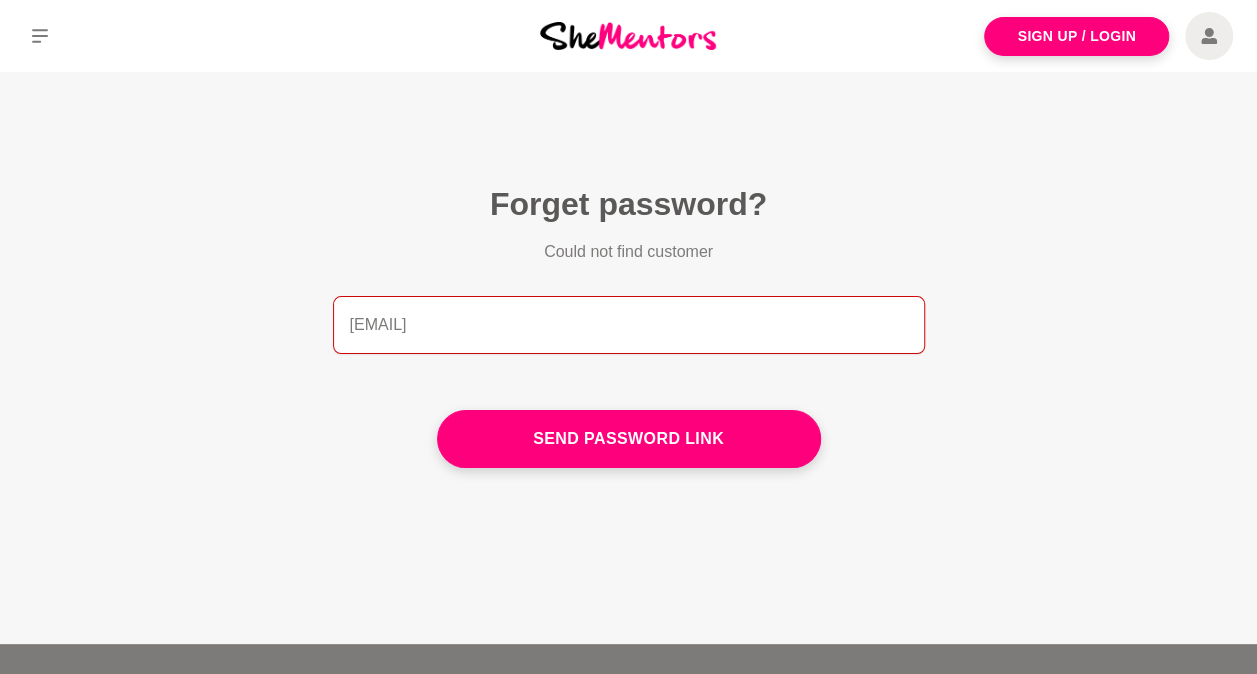drag, startPoint x: 560, startPoint y: 335, endPoint x: 329, endPoint y: 318, distance: 231.6247 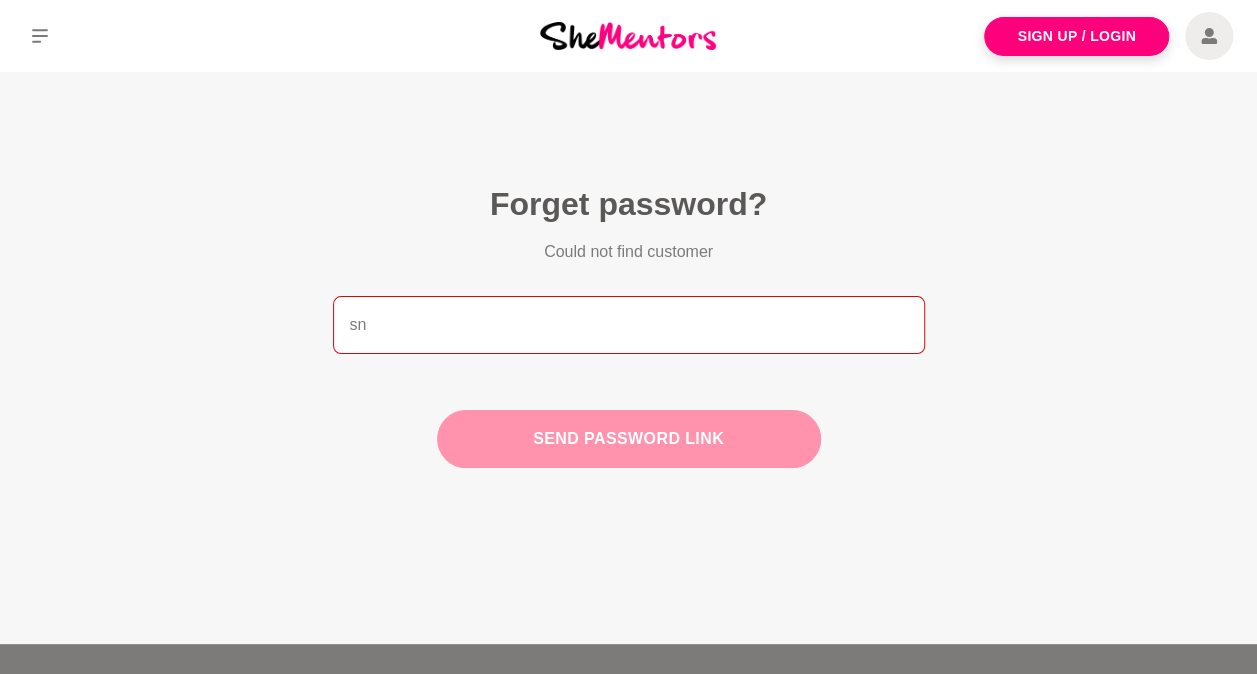 type on "[EMAIL]" 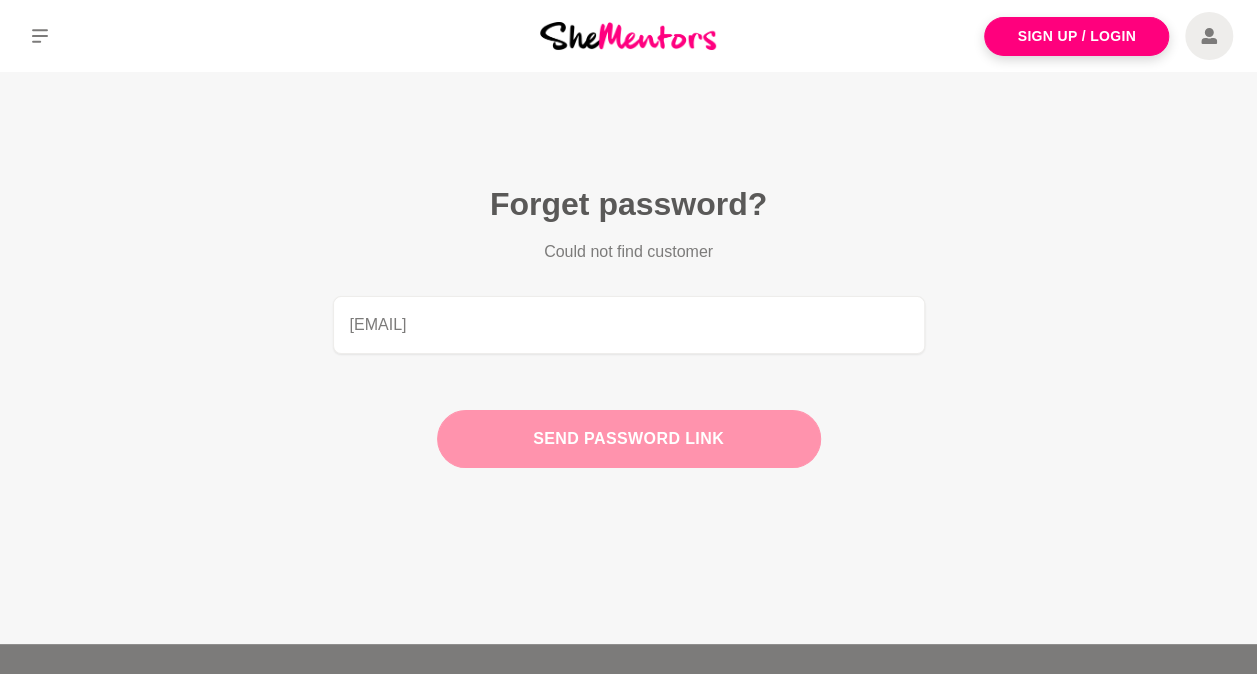 click on "Send password link" at bounding box center [629, 439] 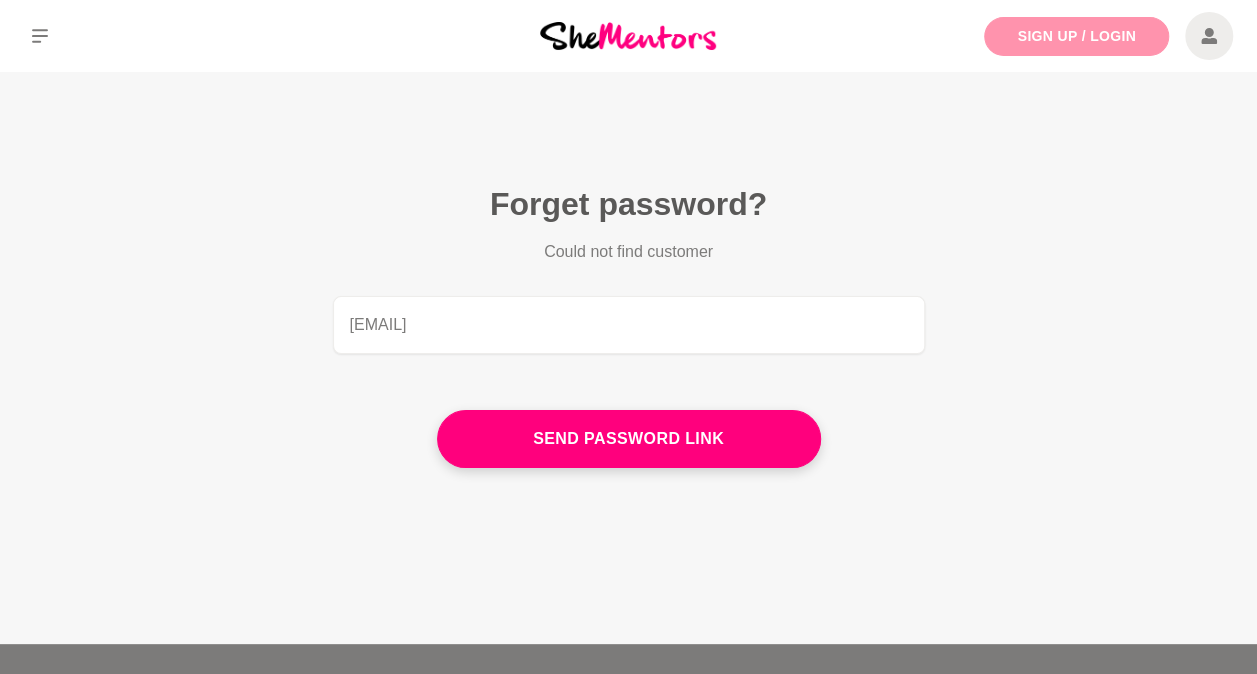 click on "Sign Up / Login" at bounding box center (1076, 36) 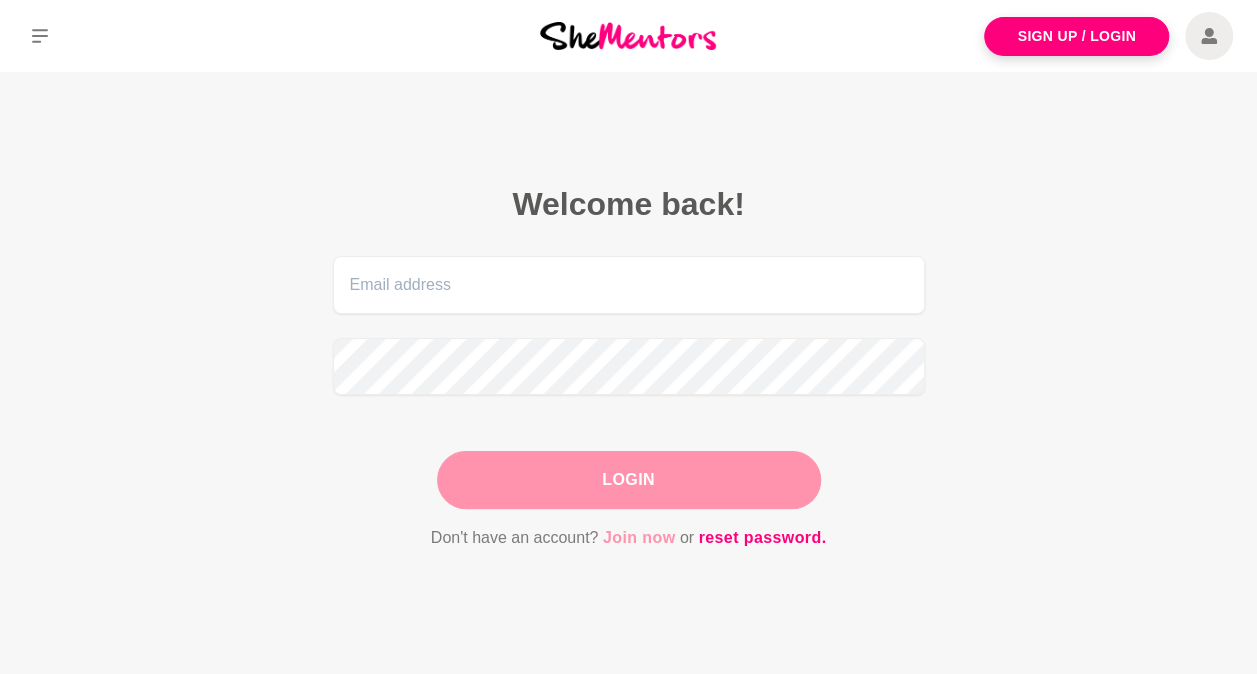 click on "Join now" at bounding box center (639, 538) 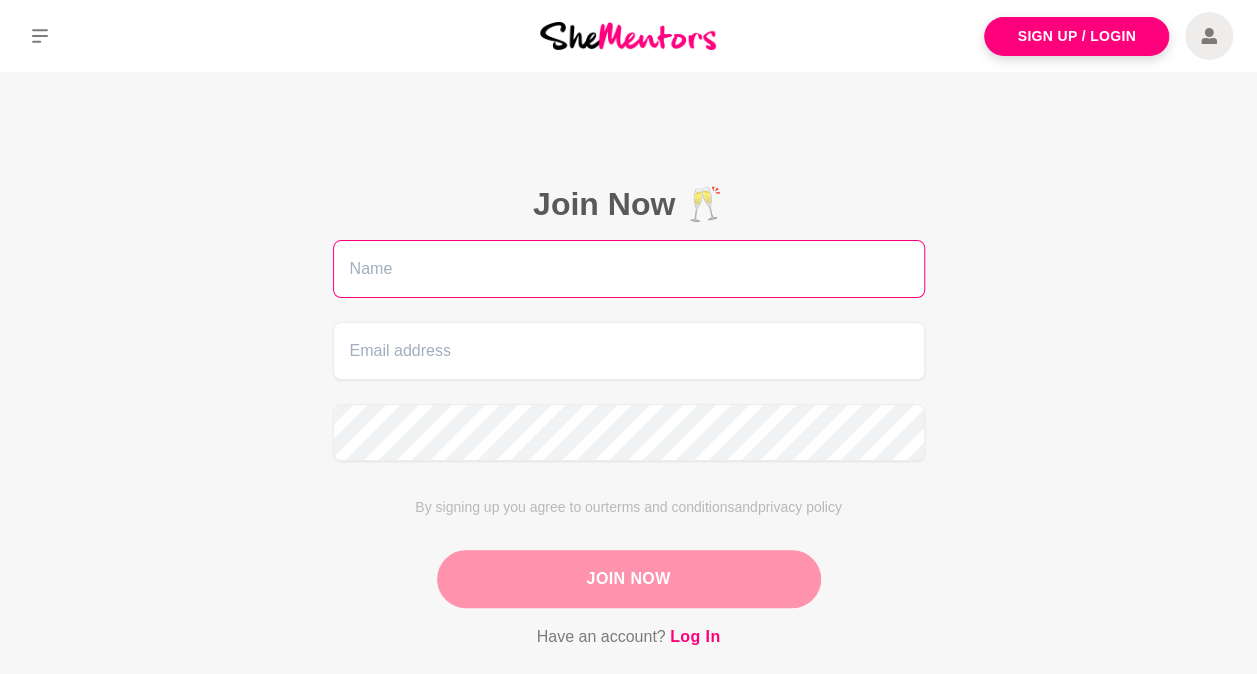 click at bounding box center [629, 269] 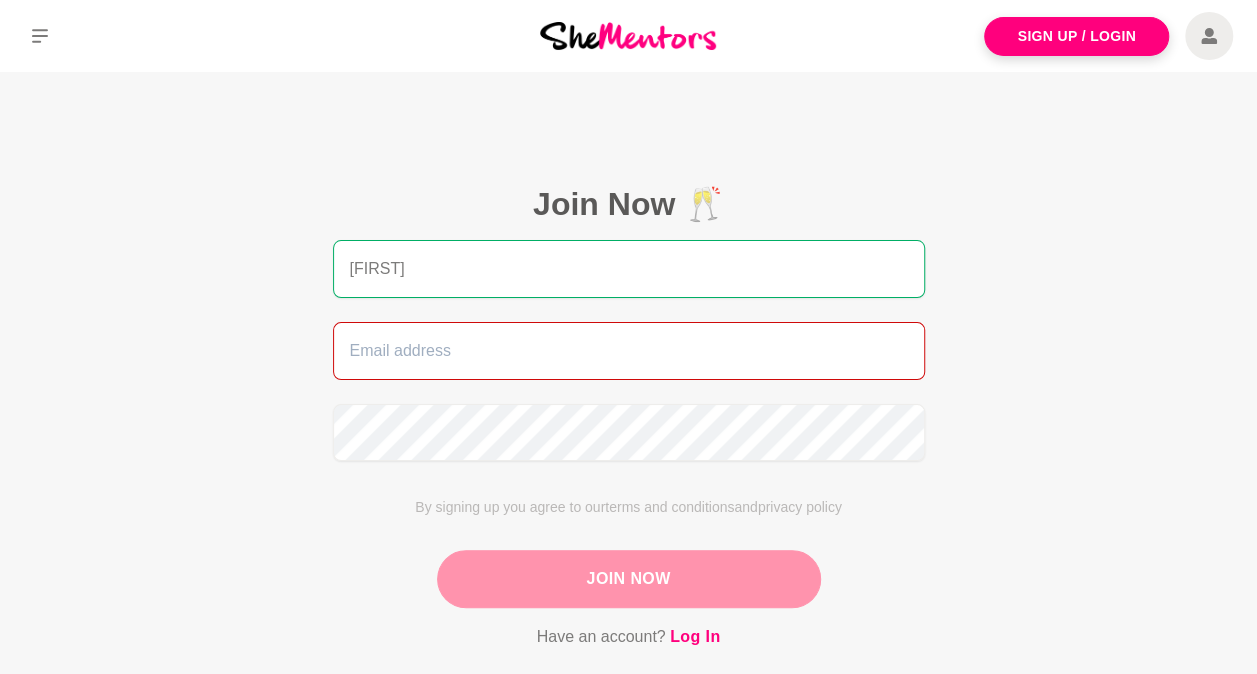 click at bounding box center [629, 351] 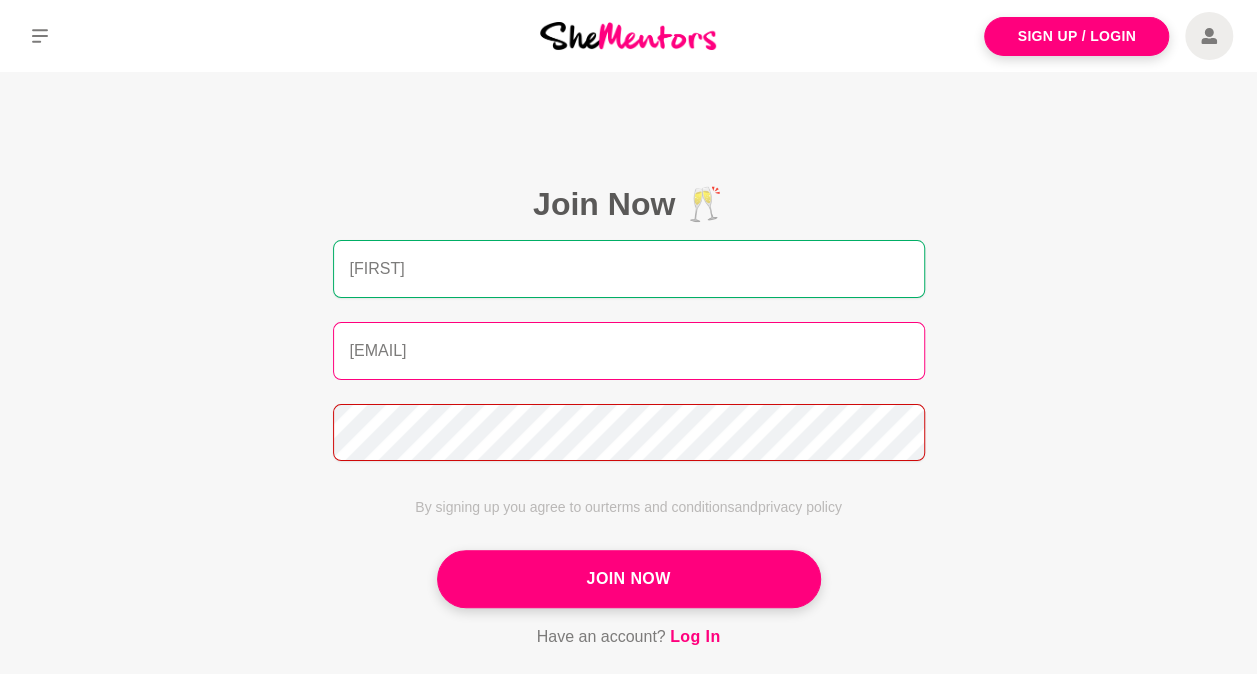 click on "Join Now" at bounding box center [629, 579] 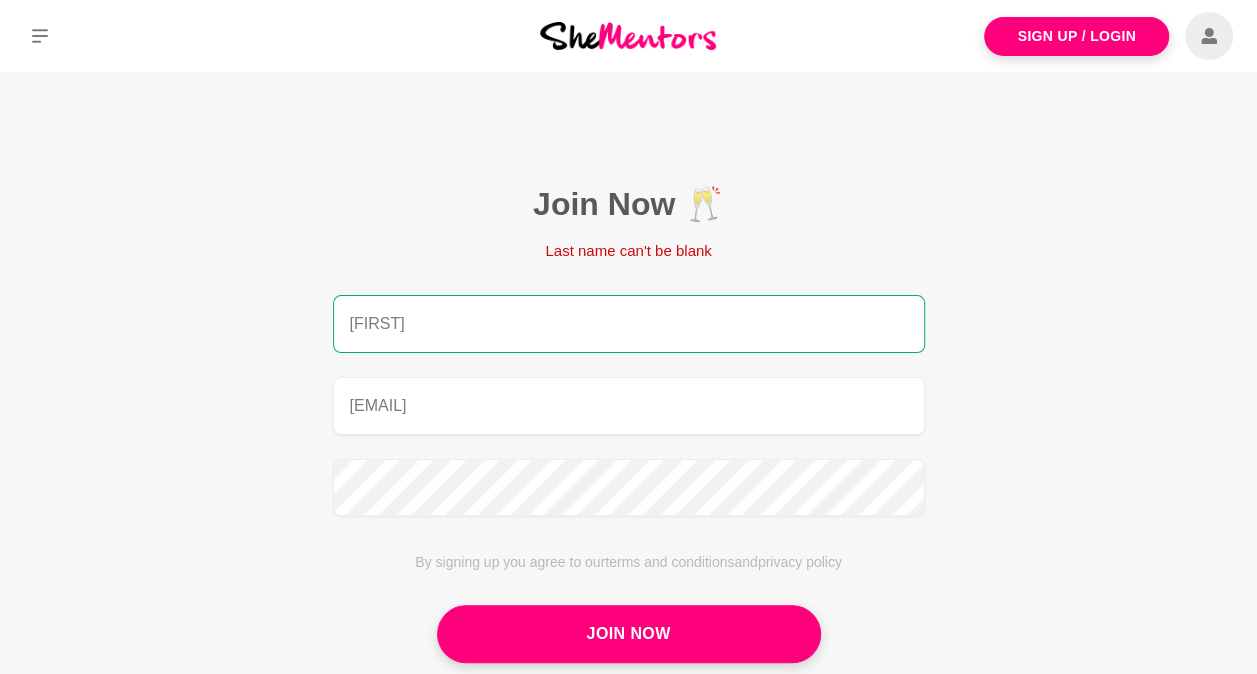click on "[FIRST]" at bounding box center (629, 324) 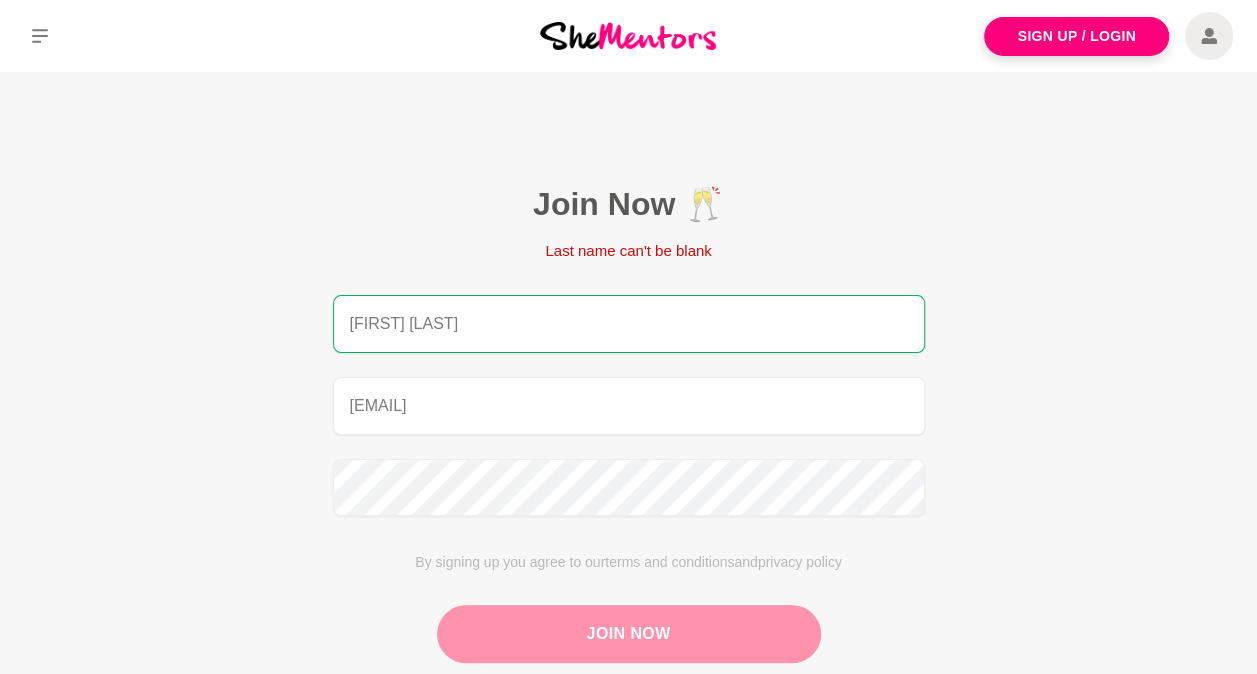 type on "[FIRST] [LAST]" 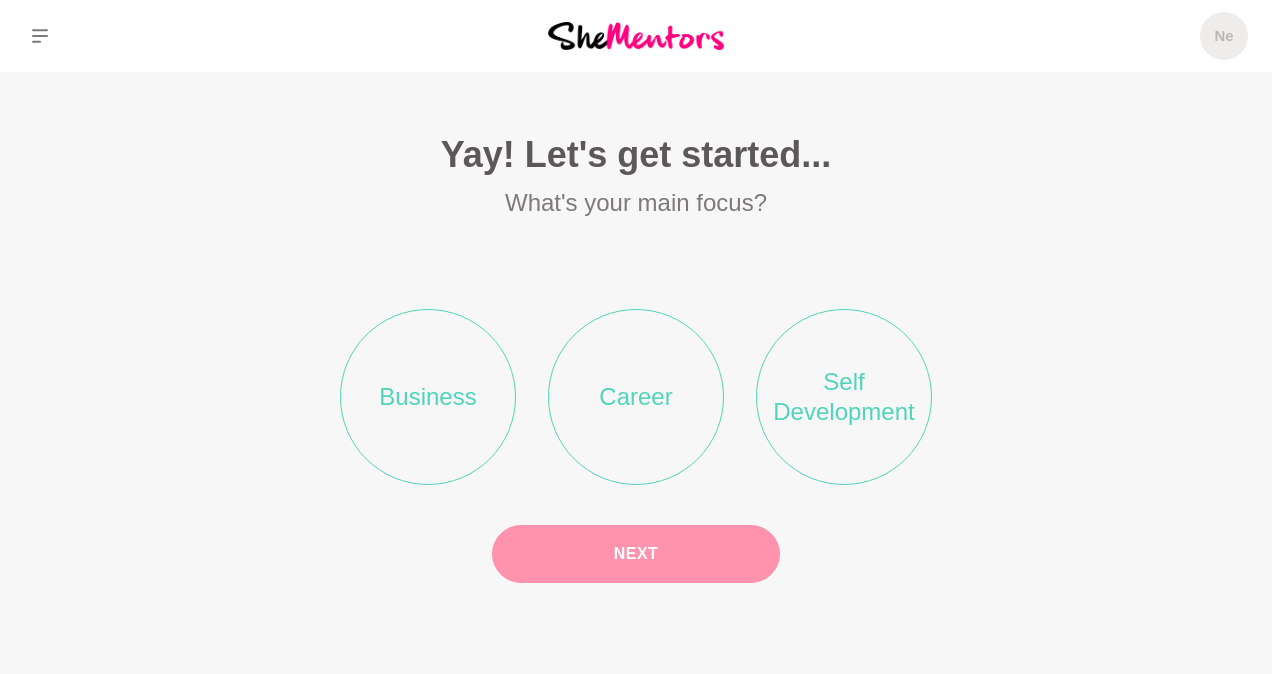 click on "Self Development" at bounding box center [844, 397] 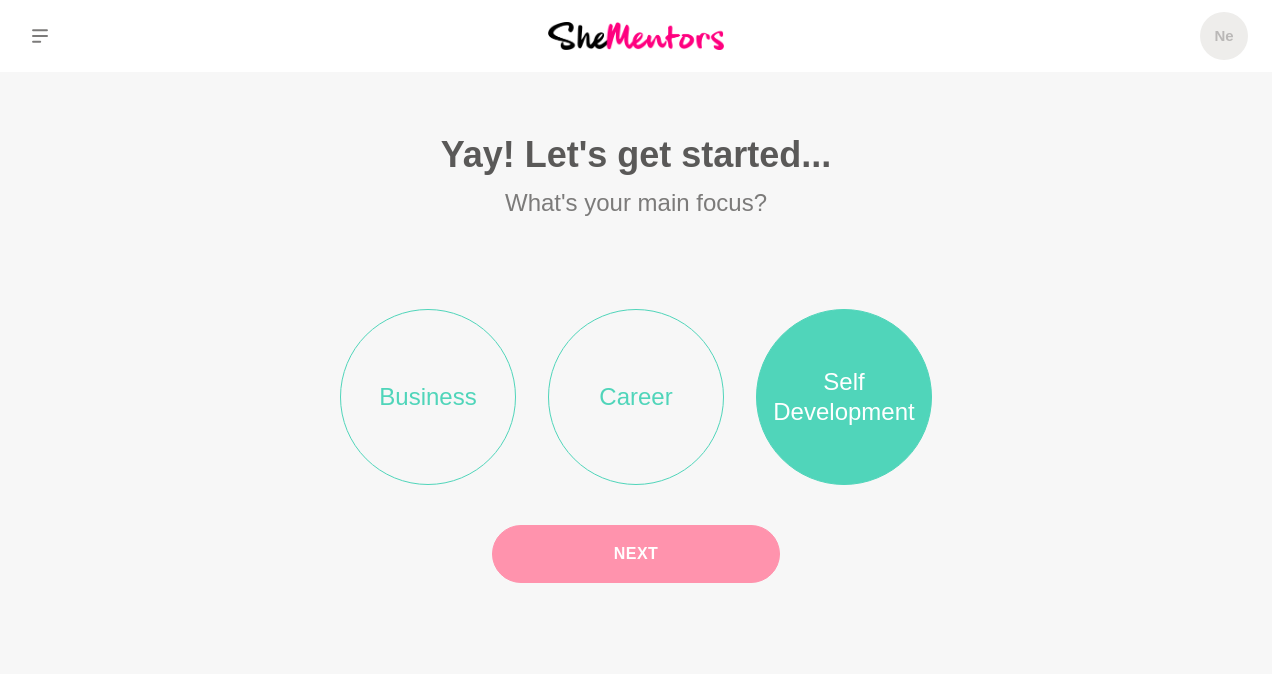 click on "Next" at bounding box center (636, 554) 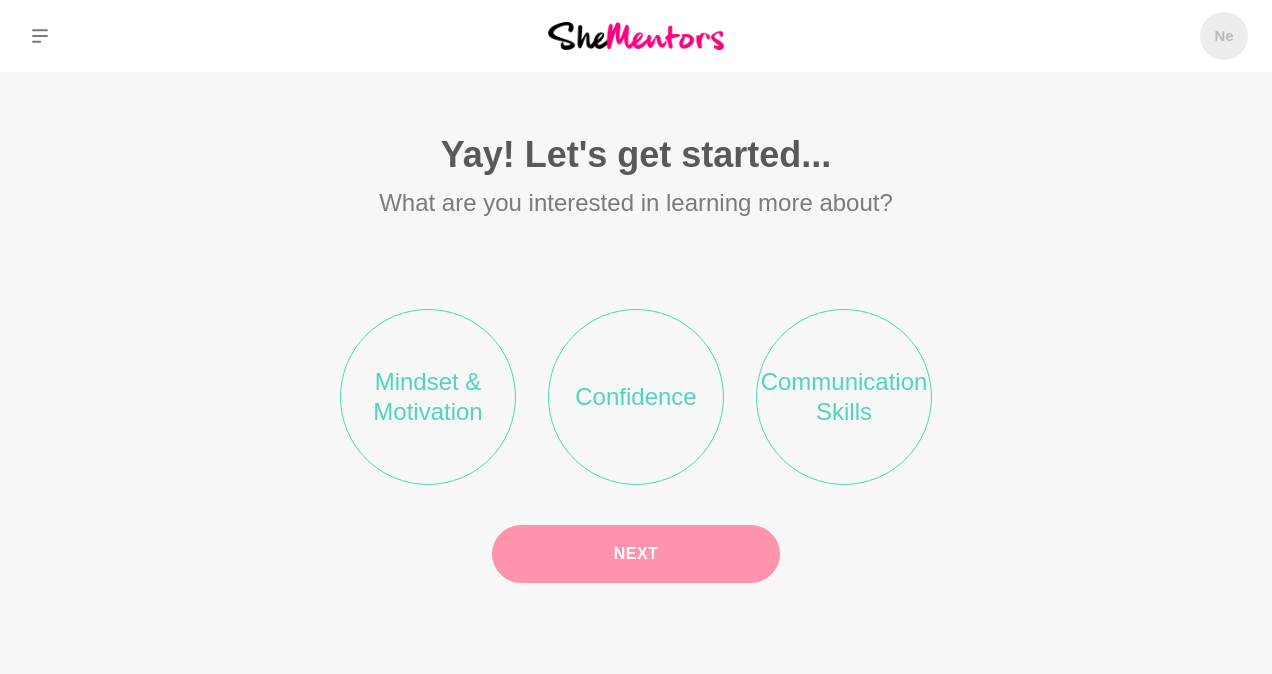 click on "Mindset & Motivation" at bounding box center (428, 397) 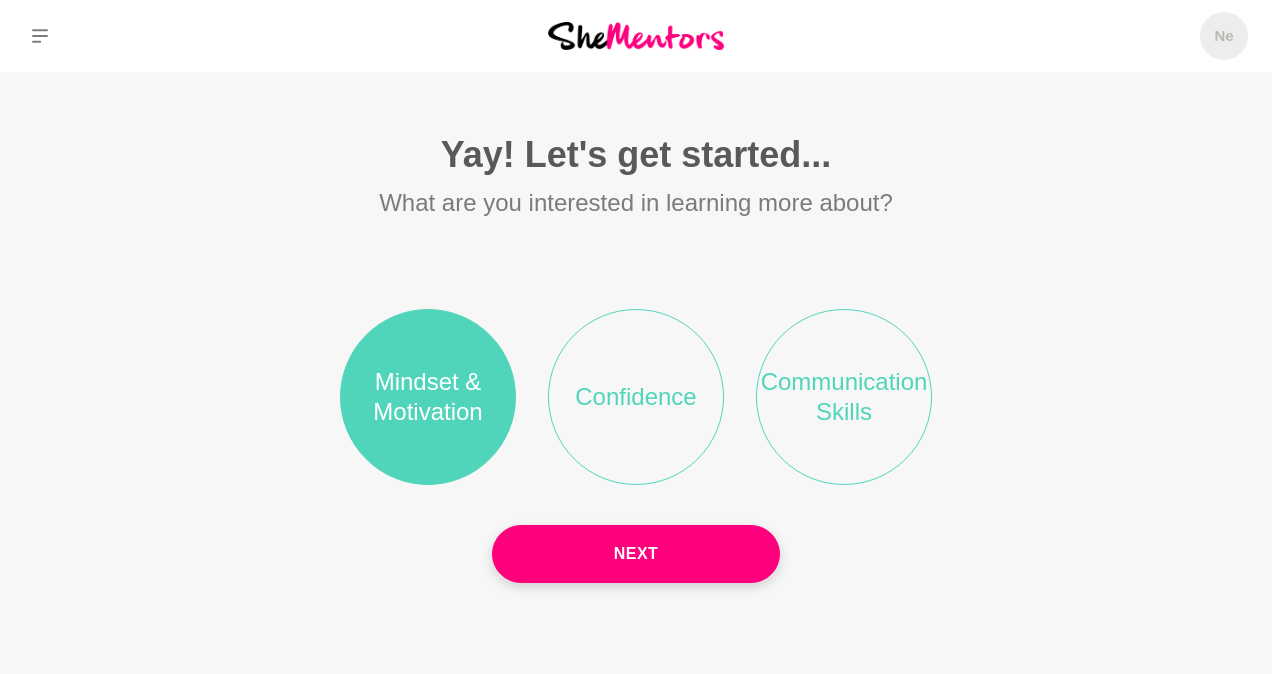 click on "Confidence" at bounding box center [636, 397] 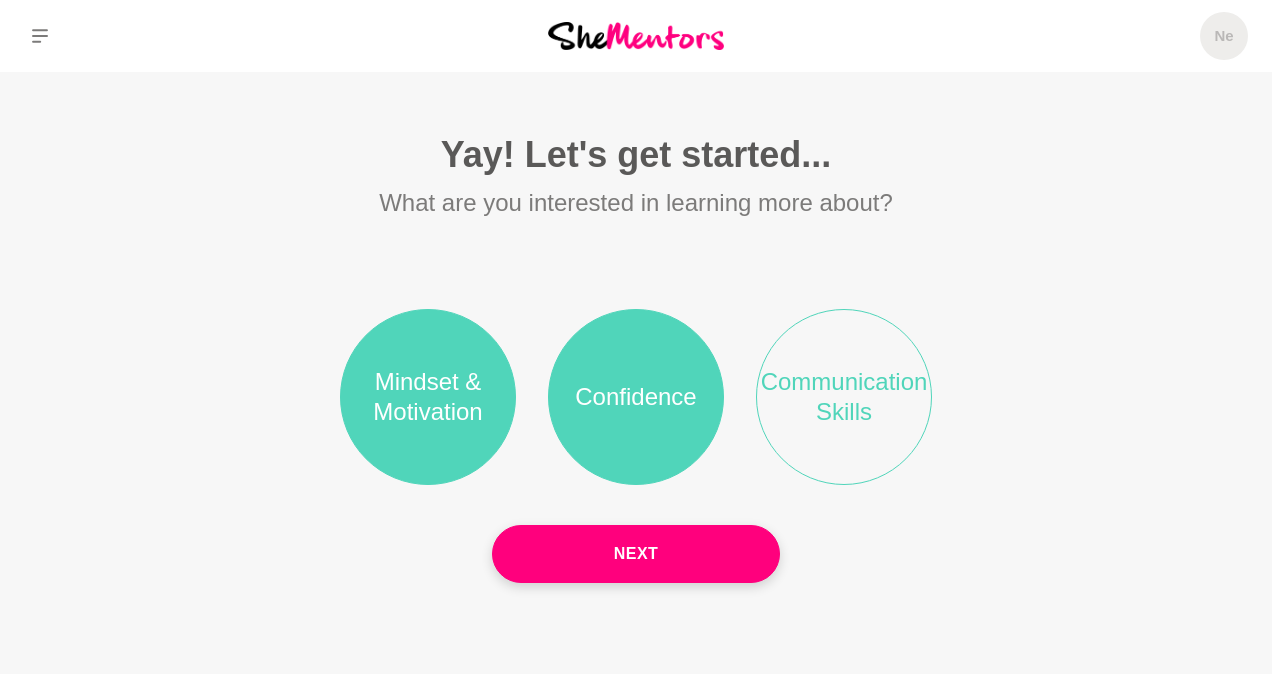 click on "Communication Skills" at bounding box center [844, 397] 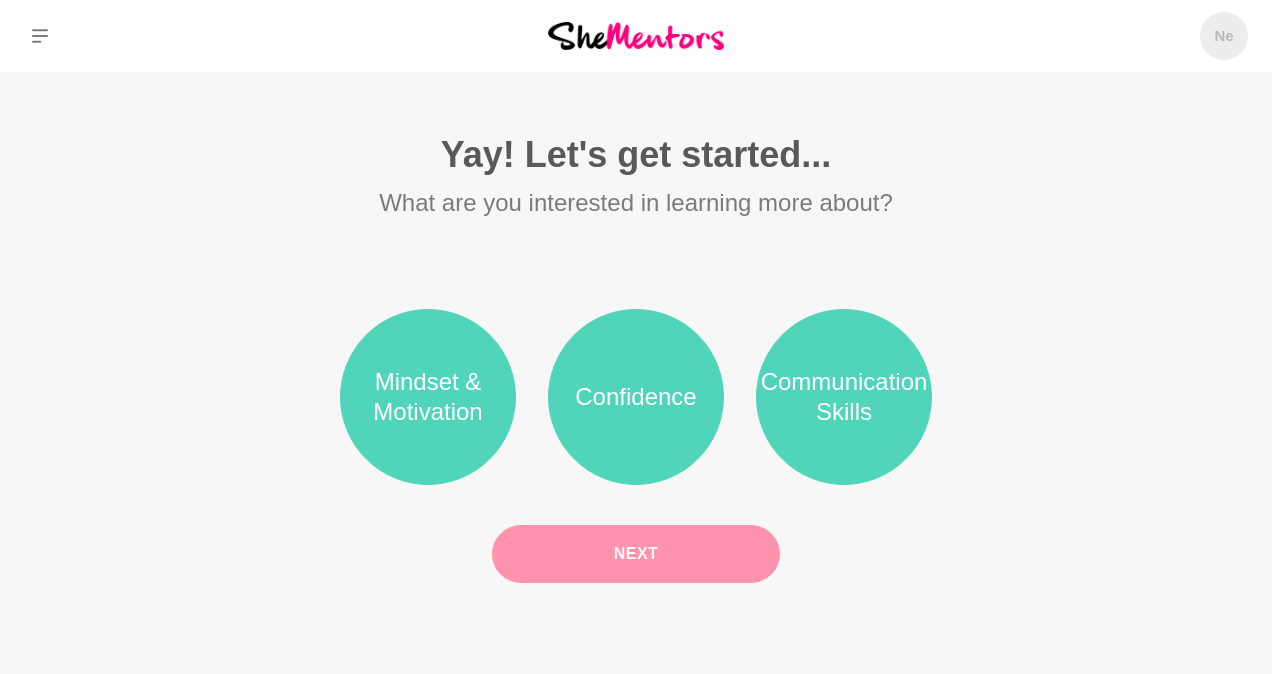 click on "Next" at bounding box center [636, 554] 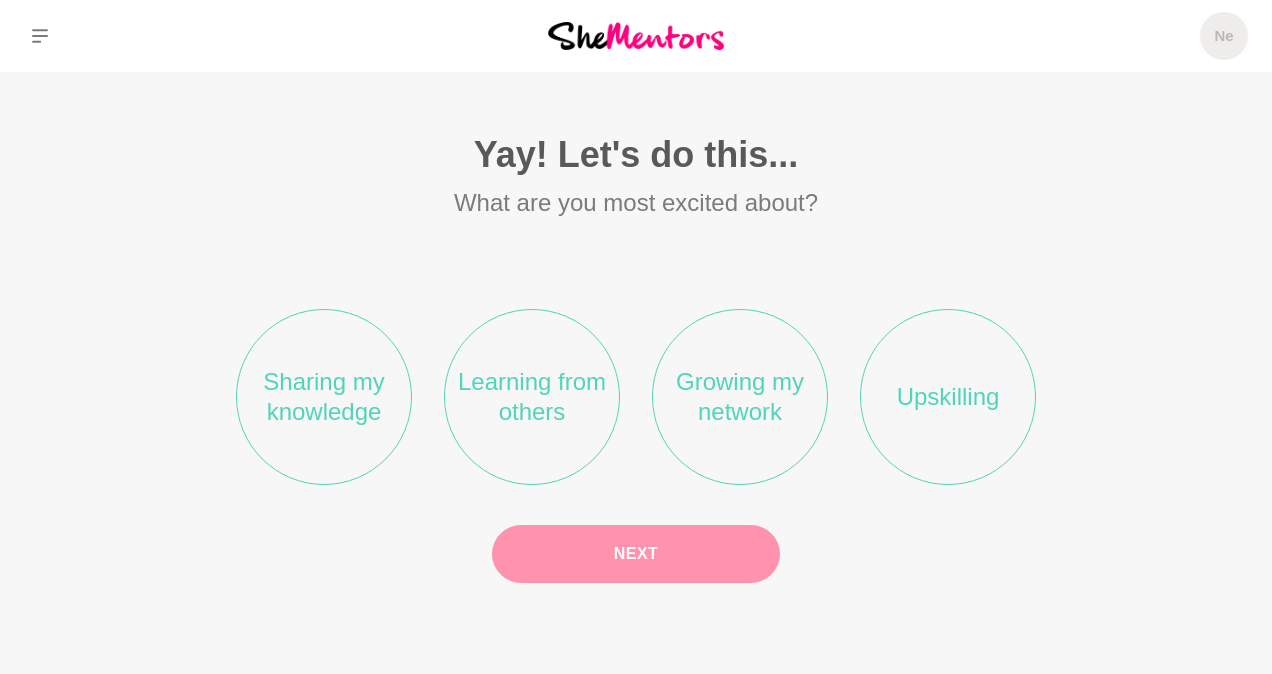 click on "Sharing my knowledge" at bounding box center [324, 397] 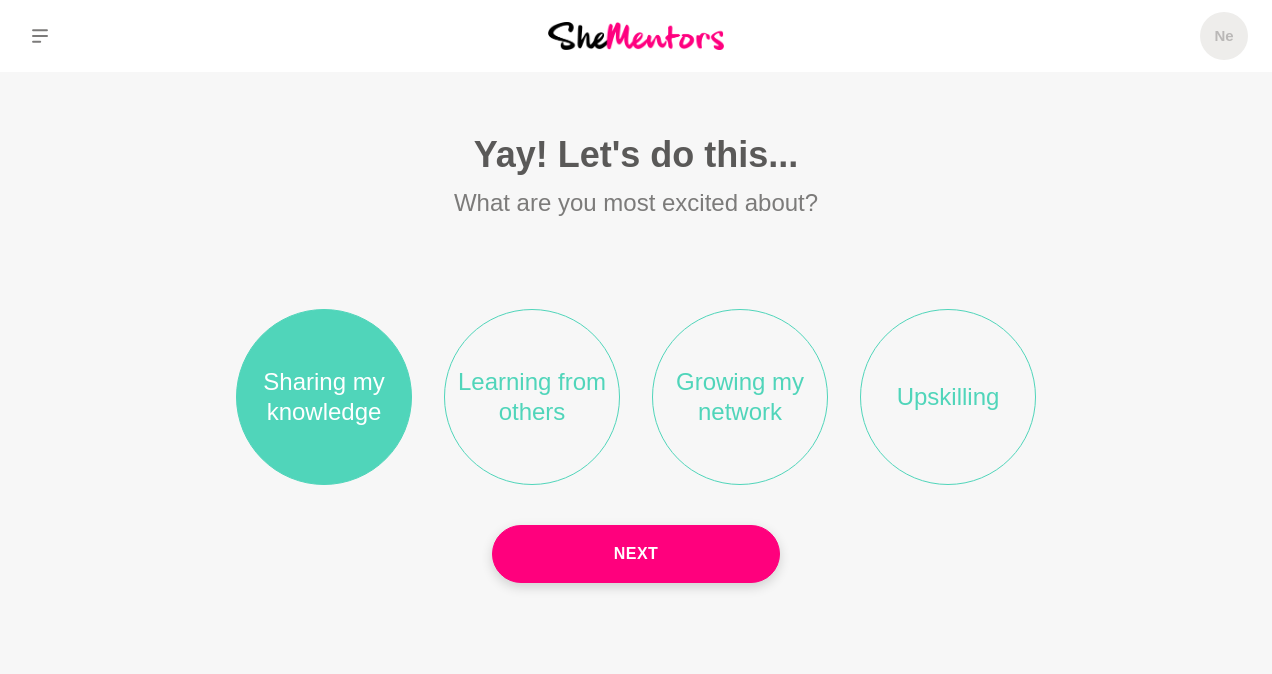 click on "Learning from others" at bounding box center [532, 397] 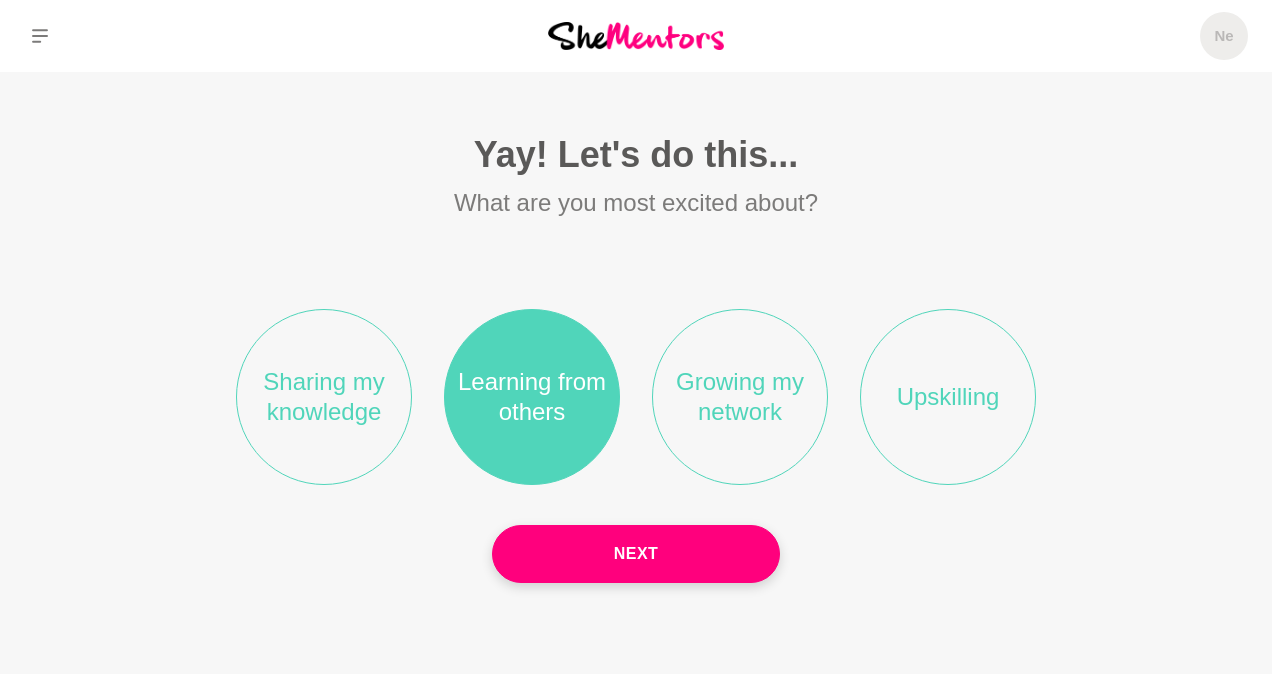 click on "Sharing my knowledge" at bounding box center (324, 397) 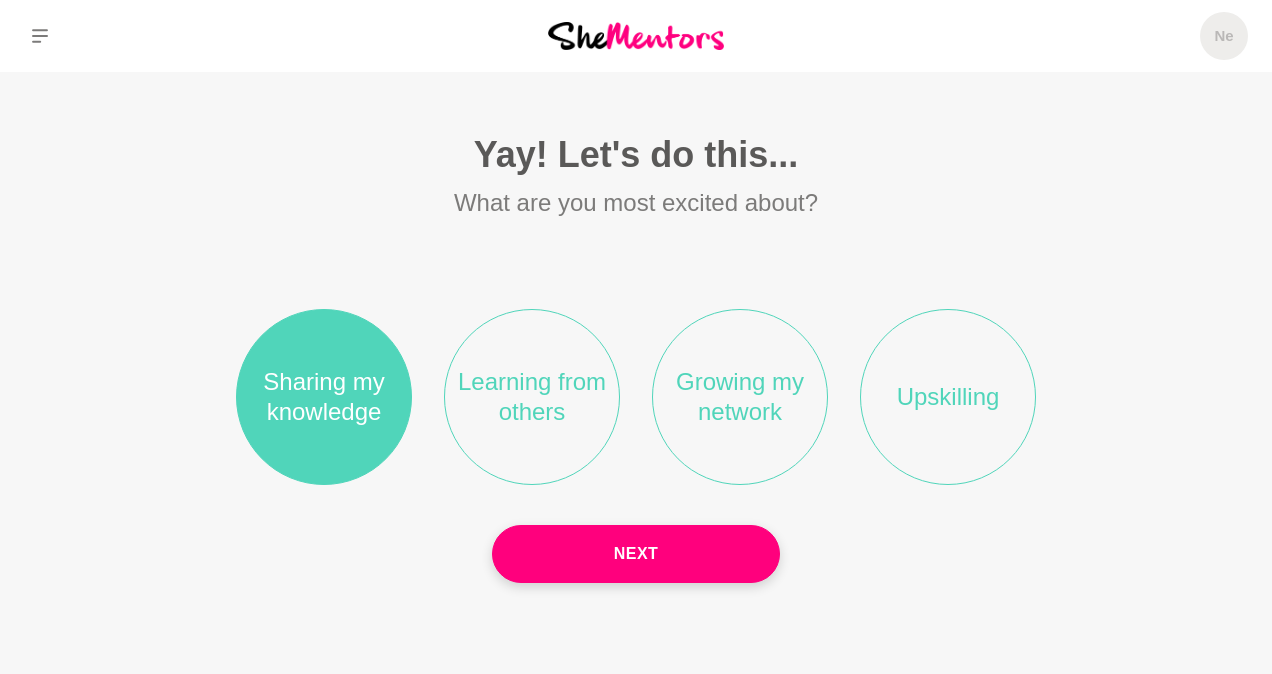 click on "Learning from others" at bounding box center (532, 397) 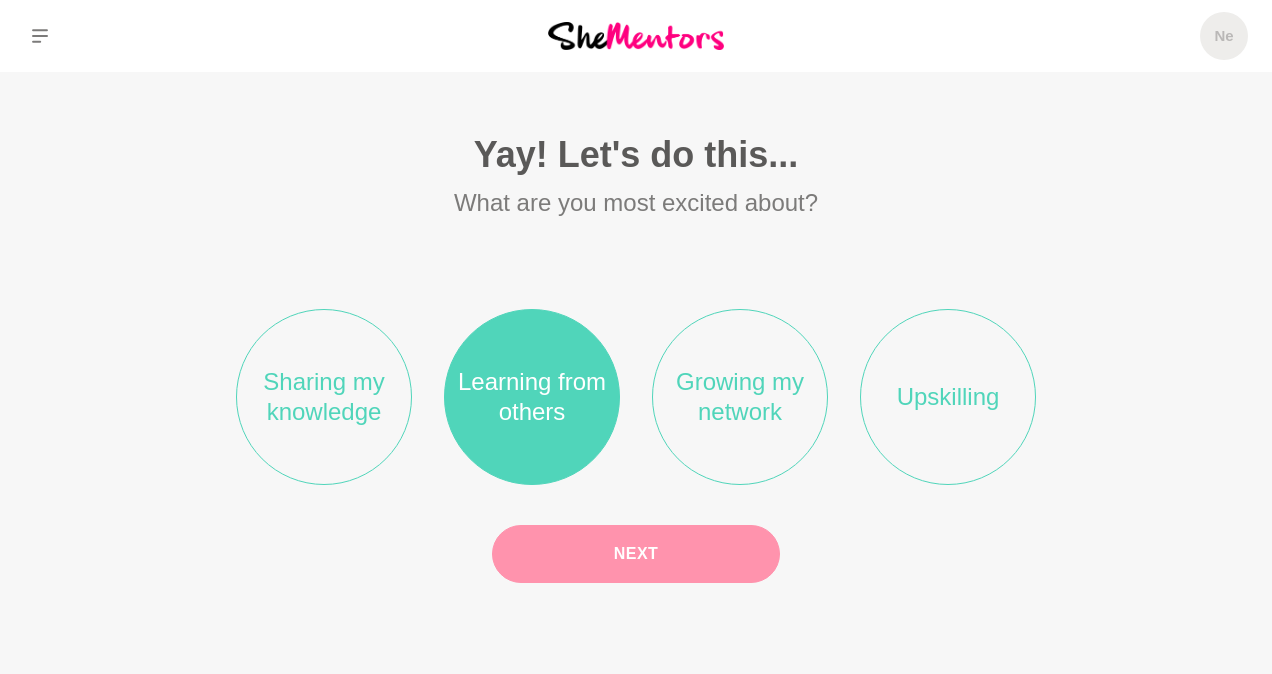 click on "Next" at bounding box center [636, 554] 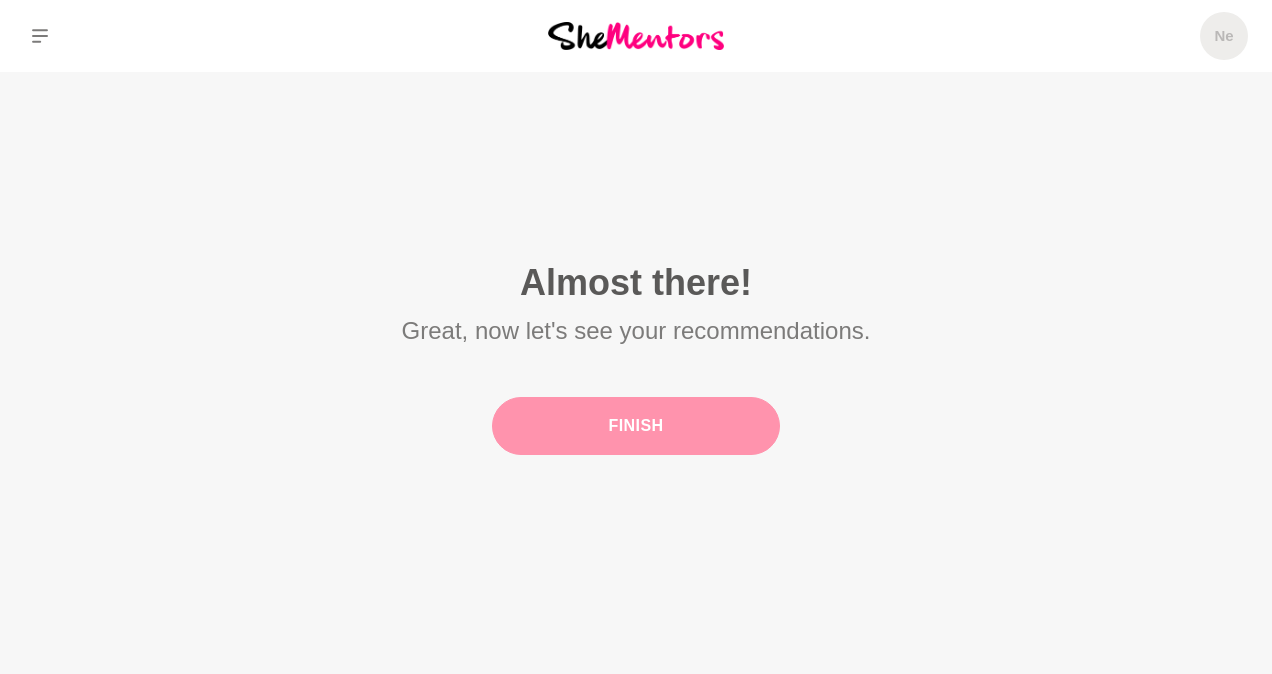 click on "Finish" at bounding box center [636, 426] 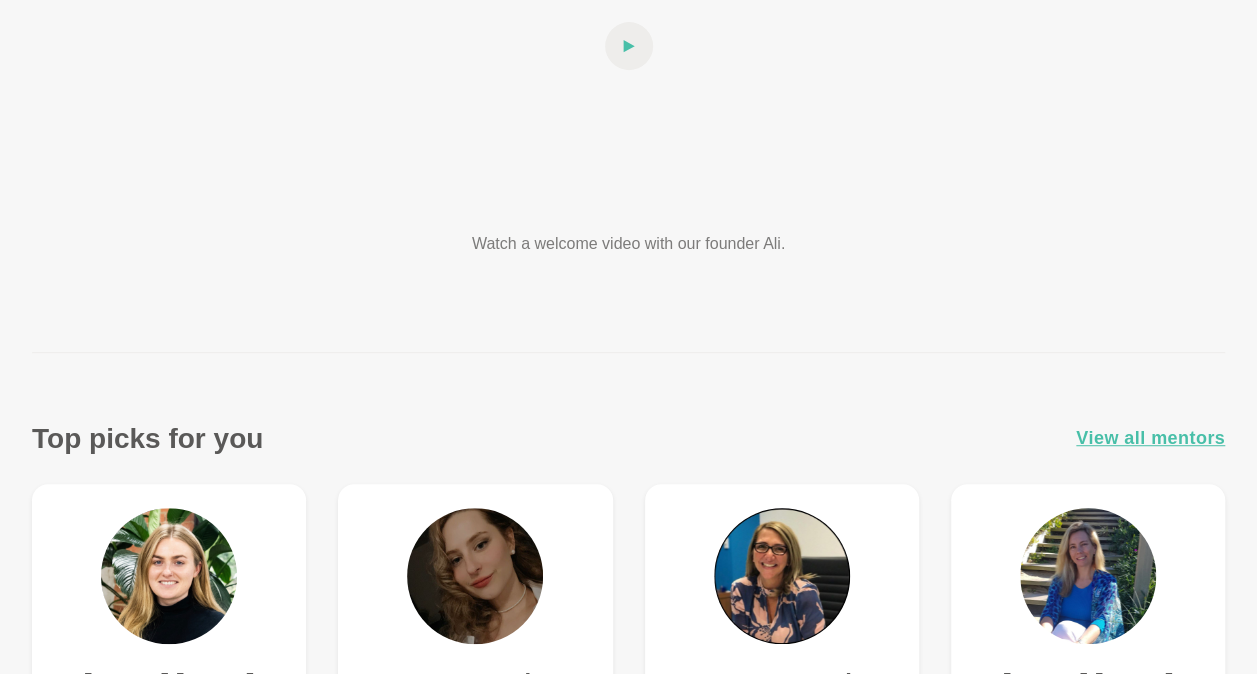 scroll, scrollTop: 0, scrollLeft: 0, axis: both 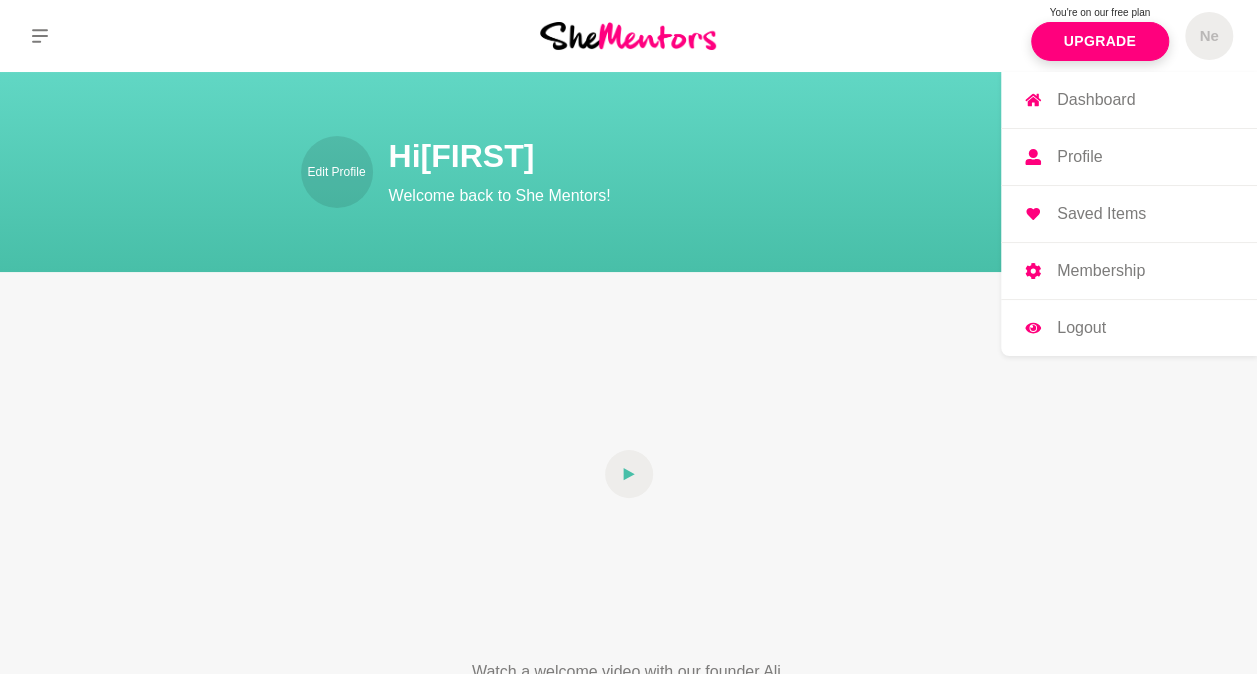 click on "Membership" at bounding box center [1101, 271] 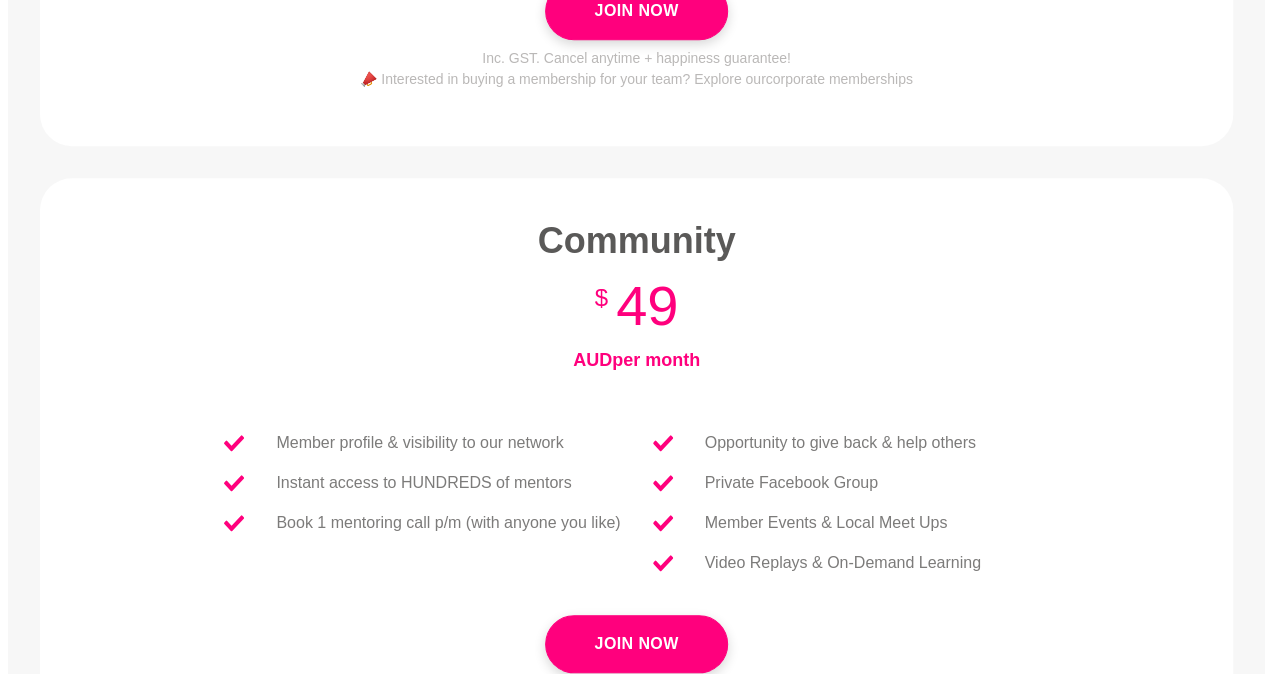 scroll, scrollTop: 0, scrollLeft: 0, axis: both 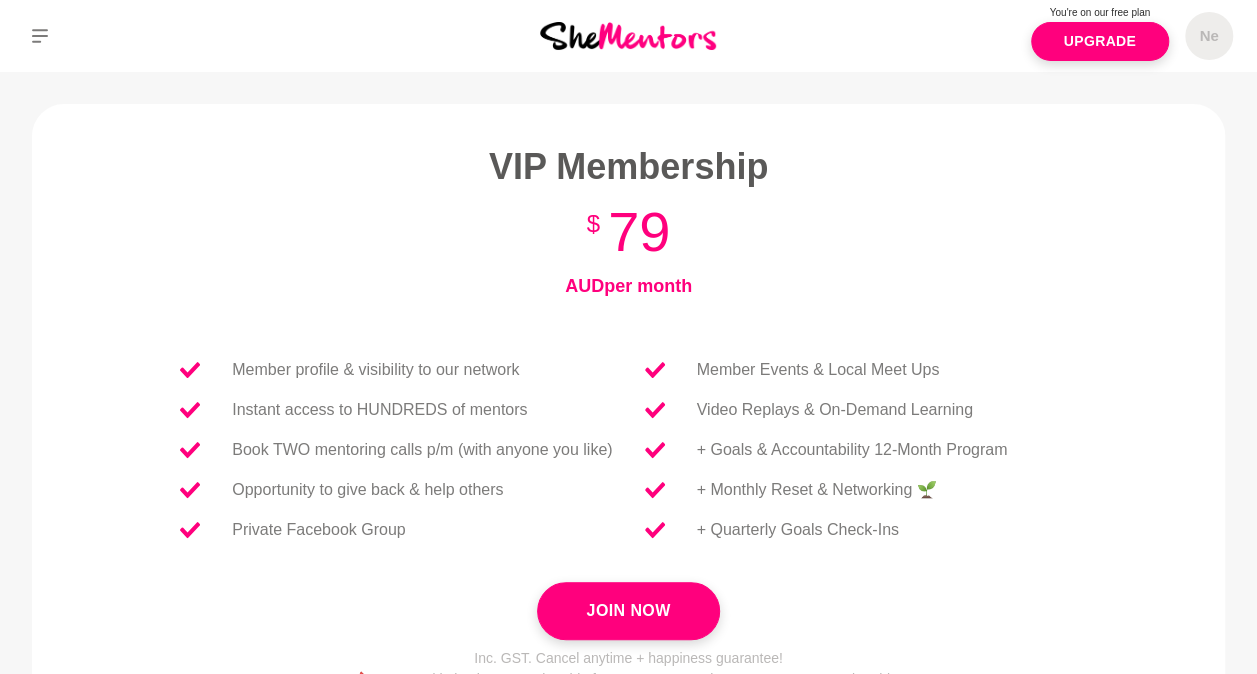 click on "$ 79" at bounding box center [629, 232] 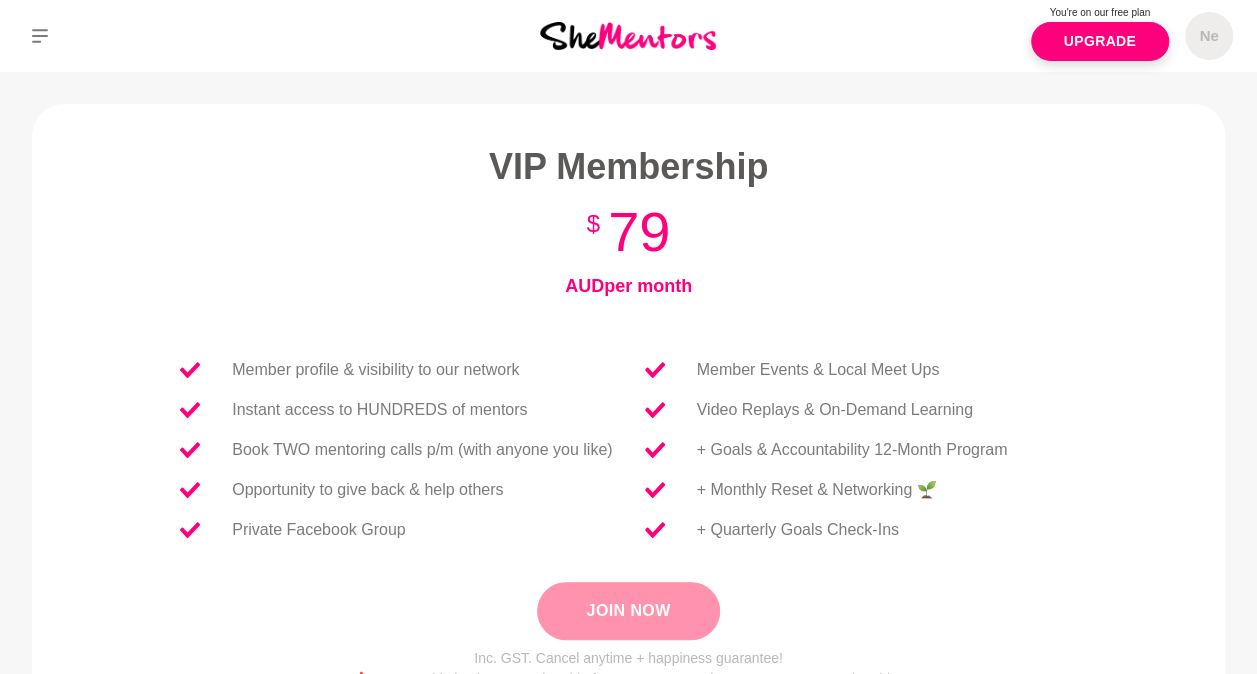 click on "Join Now" at bounding box center [628, 611] 